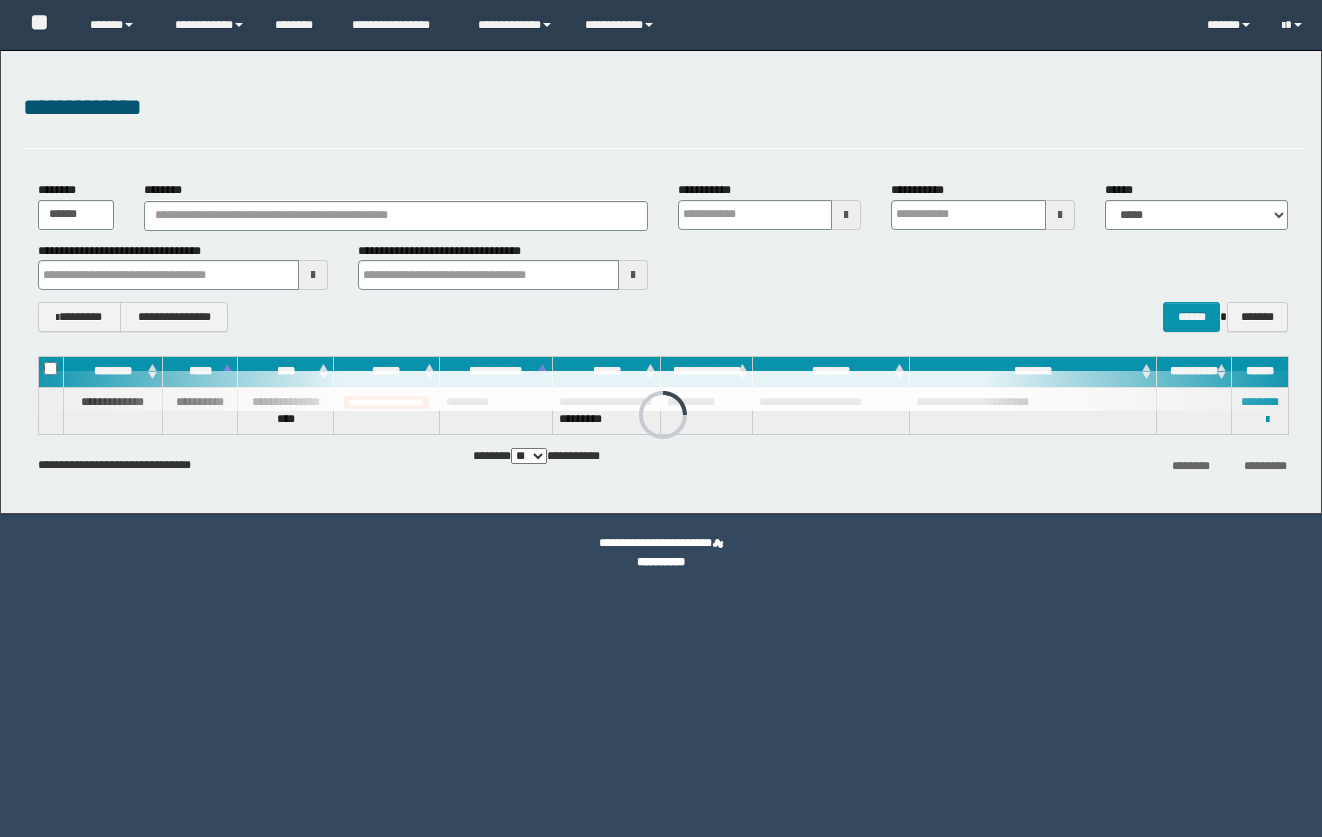 scroll, scrollTop: 0, scrollLeft: 0, axis: both 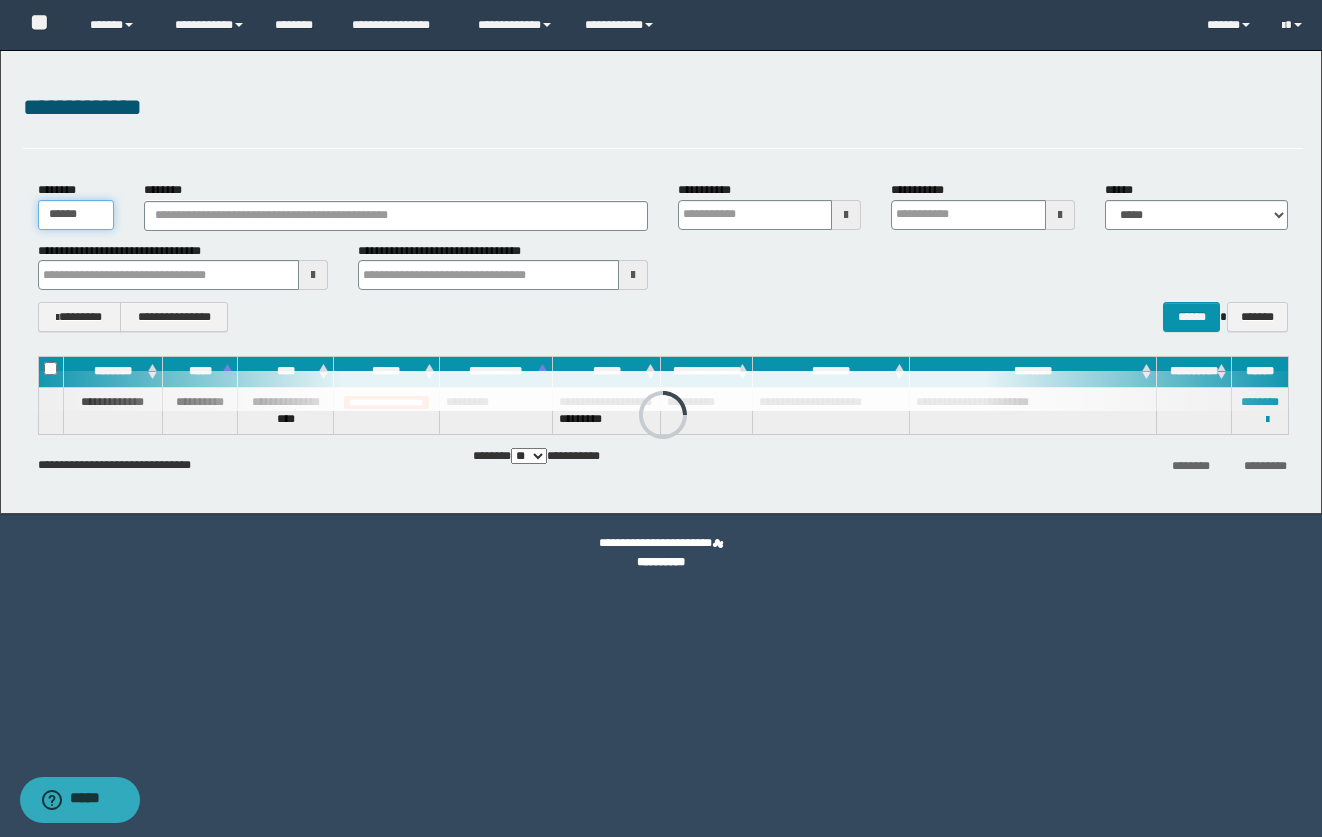 click on "******" at bounding box center [76, 215] 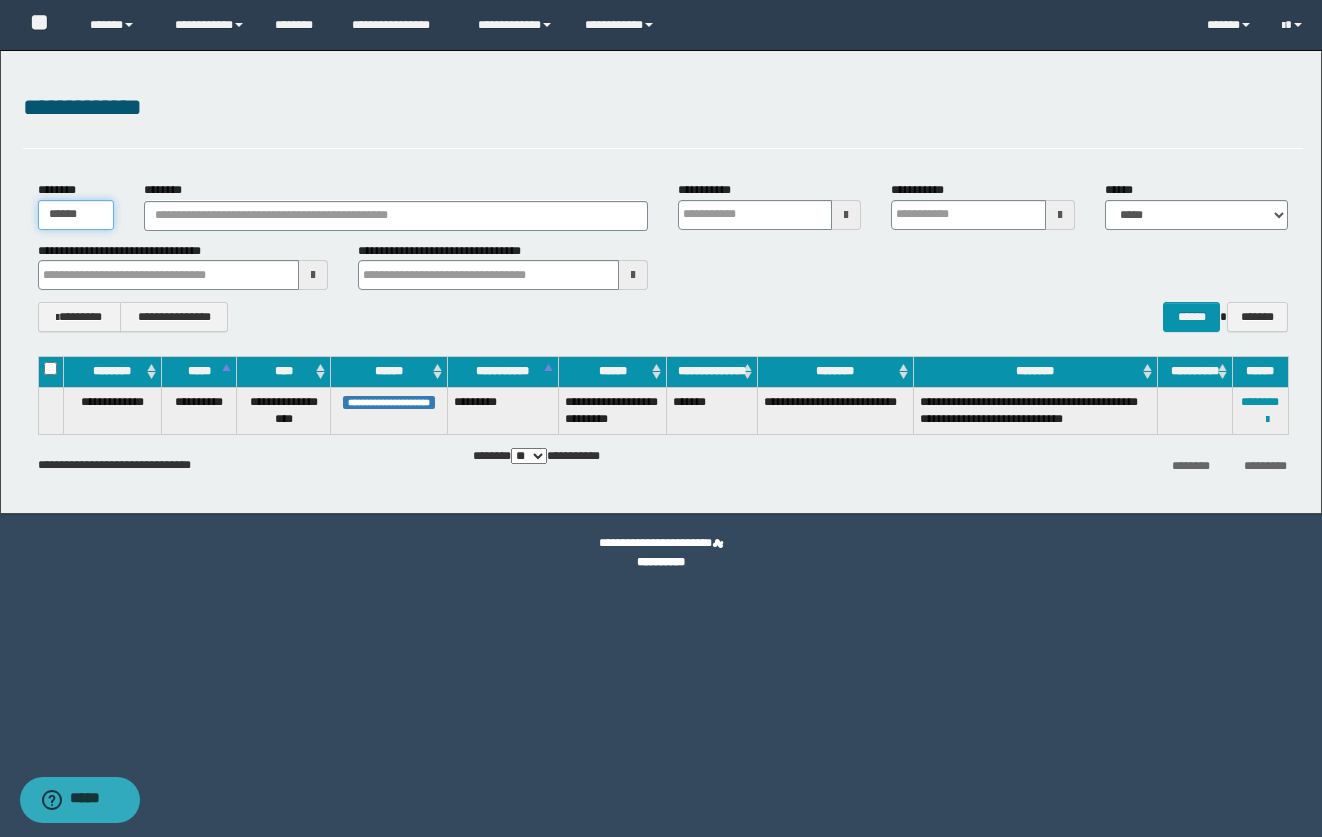 type on "******" 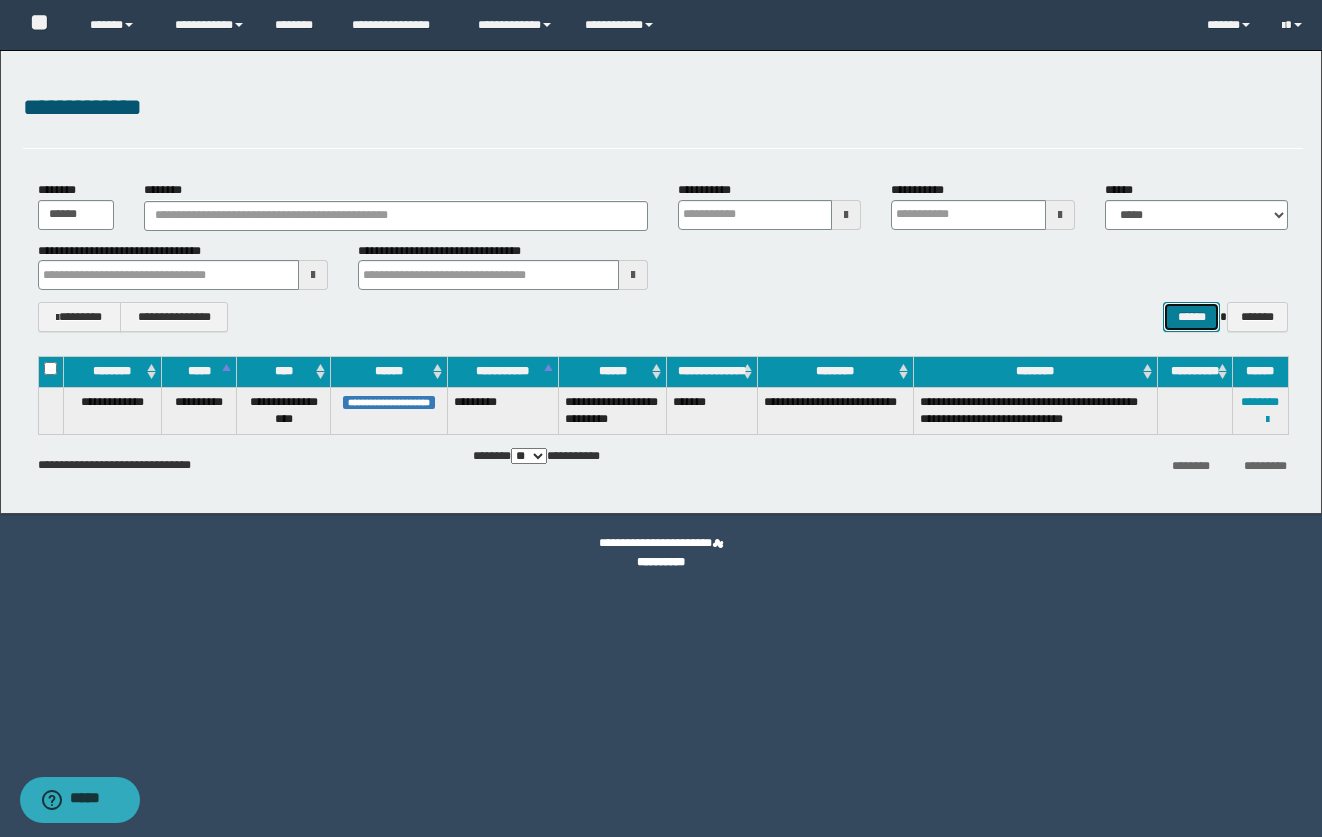 click on "******" at bounding box center (1191, 317) 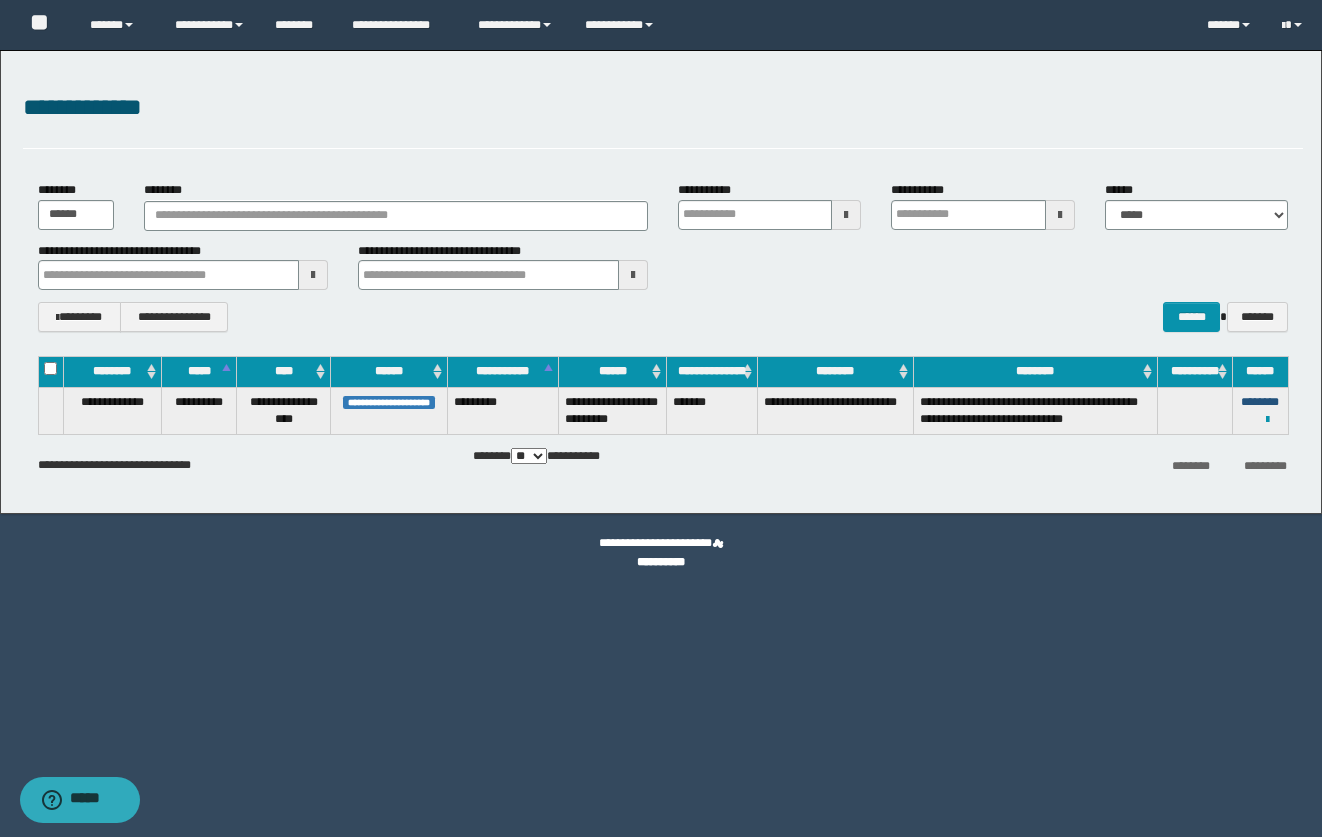 click on "********" at bounding box center (1260, 402) 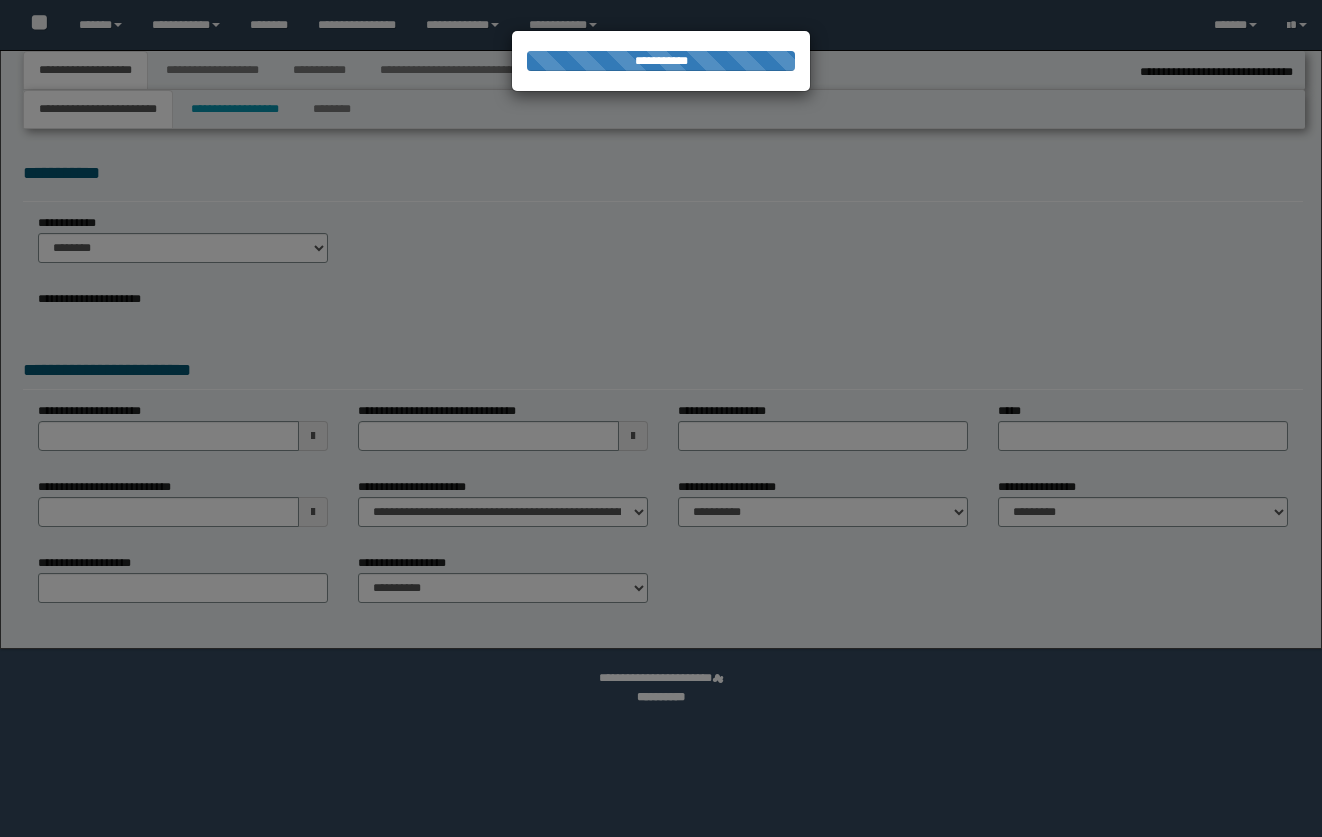 select on "*" 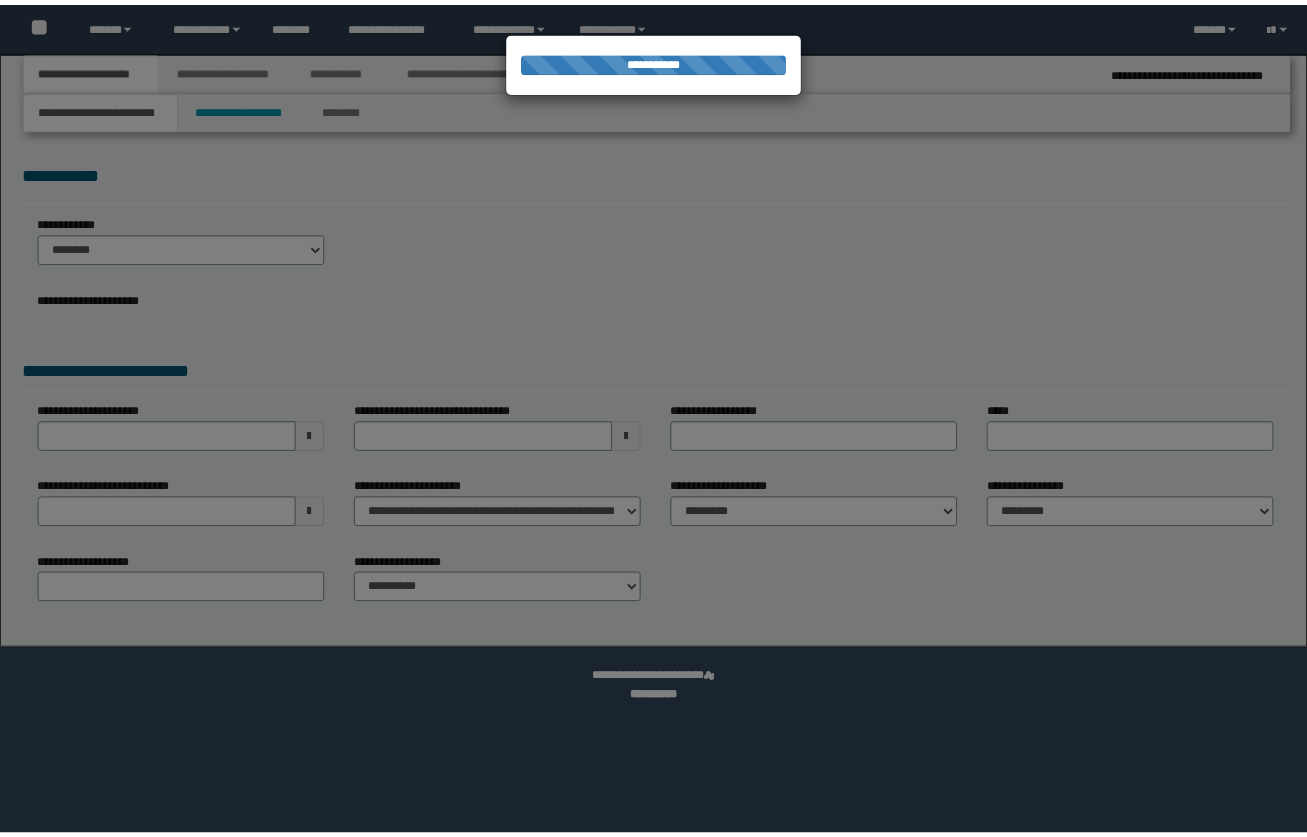 scroll, scrollTop: 0, scrollLeft: 0, axis: both 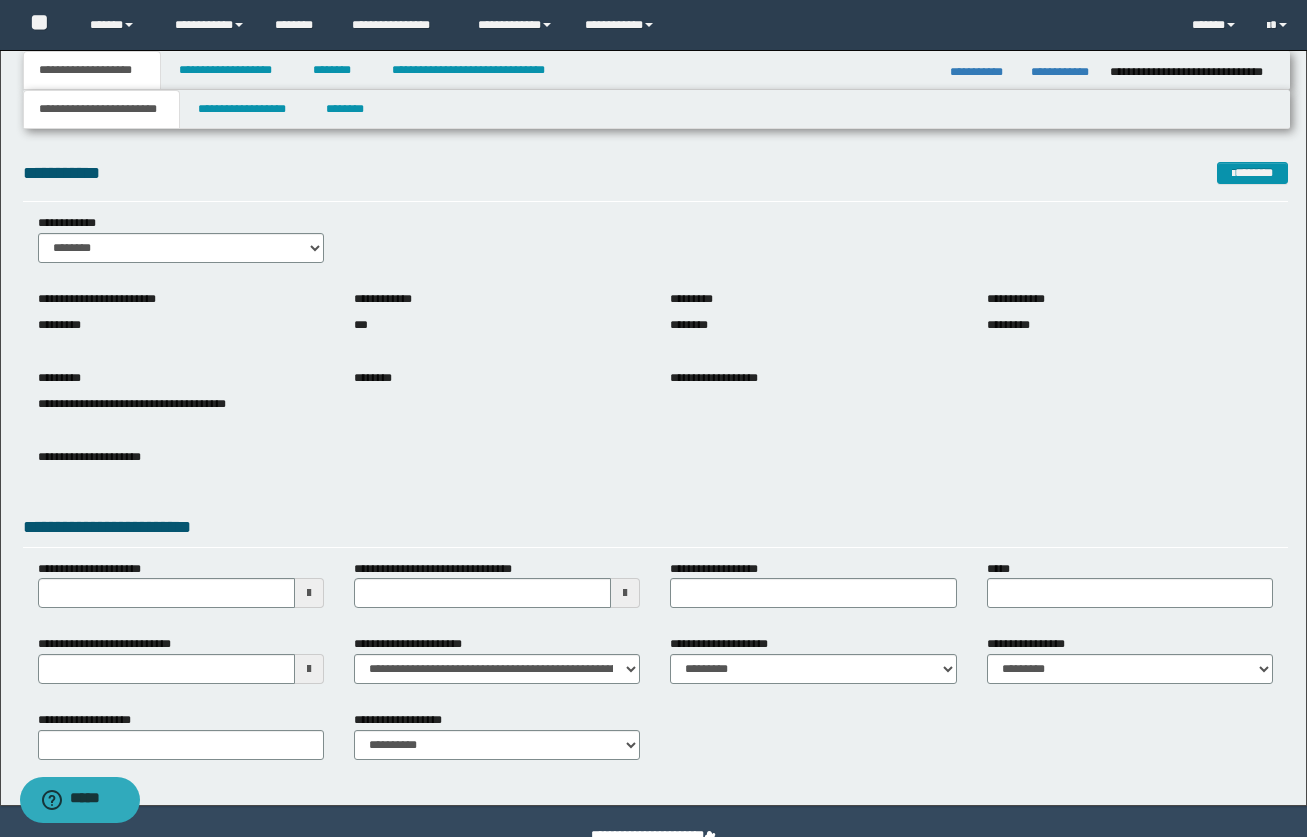 click on "**********" at bounding box center (655, 467) 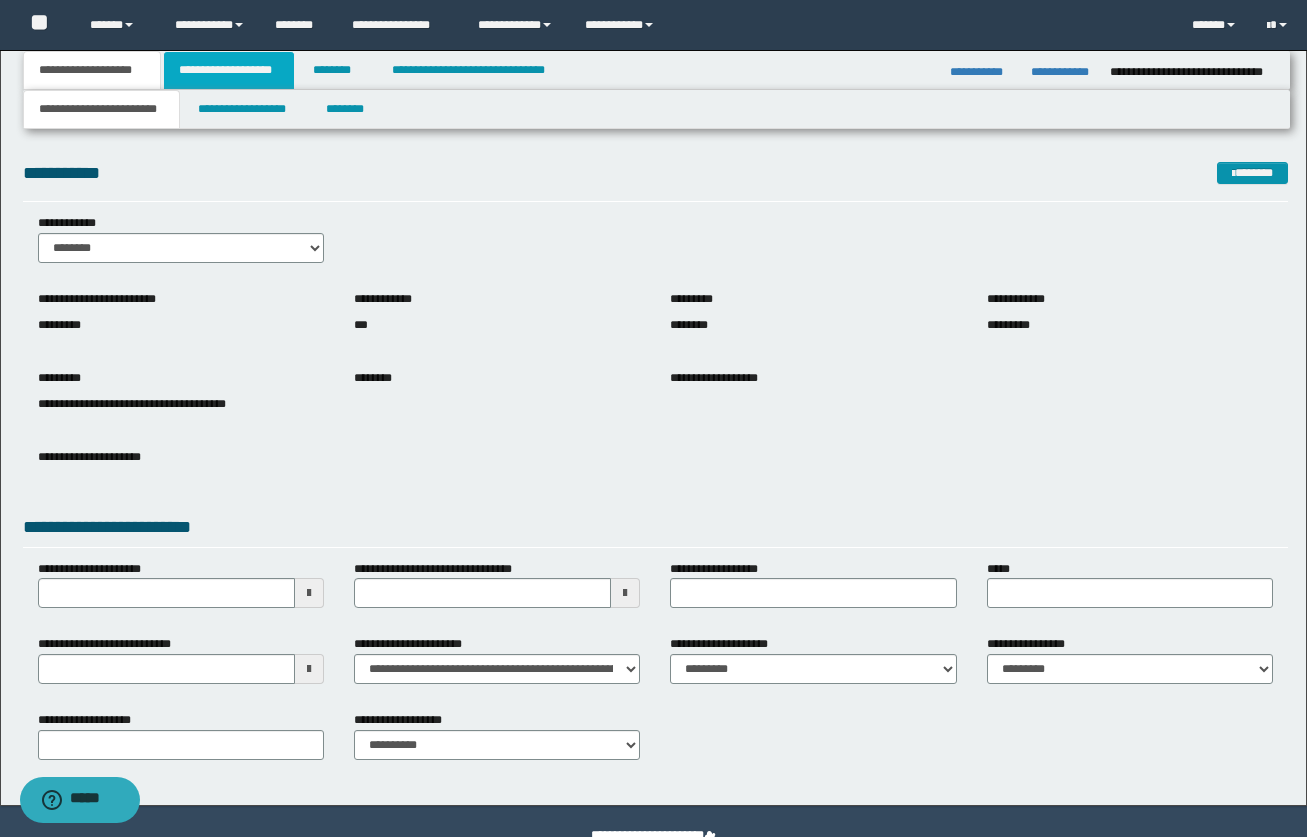 click on "**********" at bounding box center [229, 70] 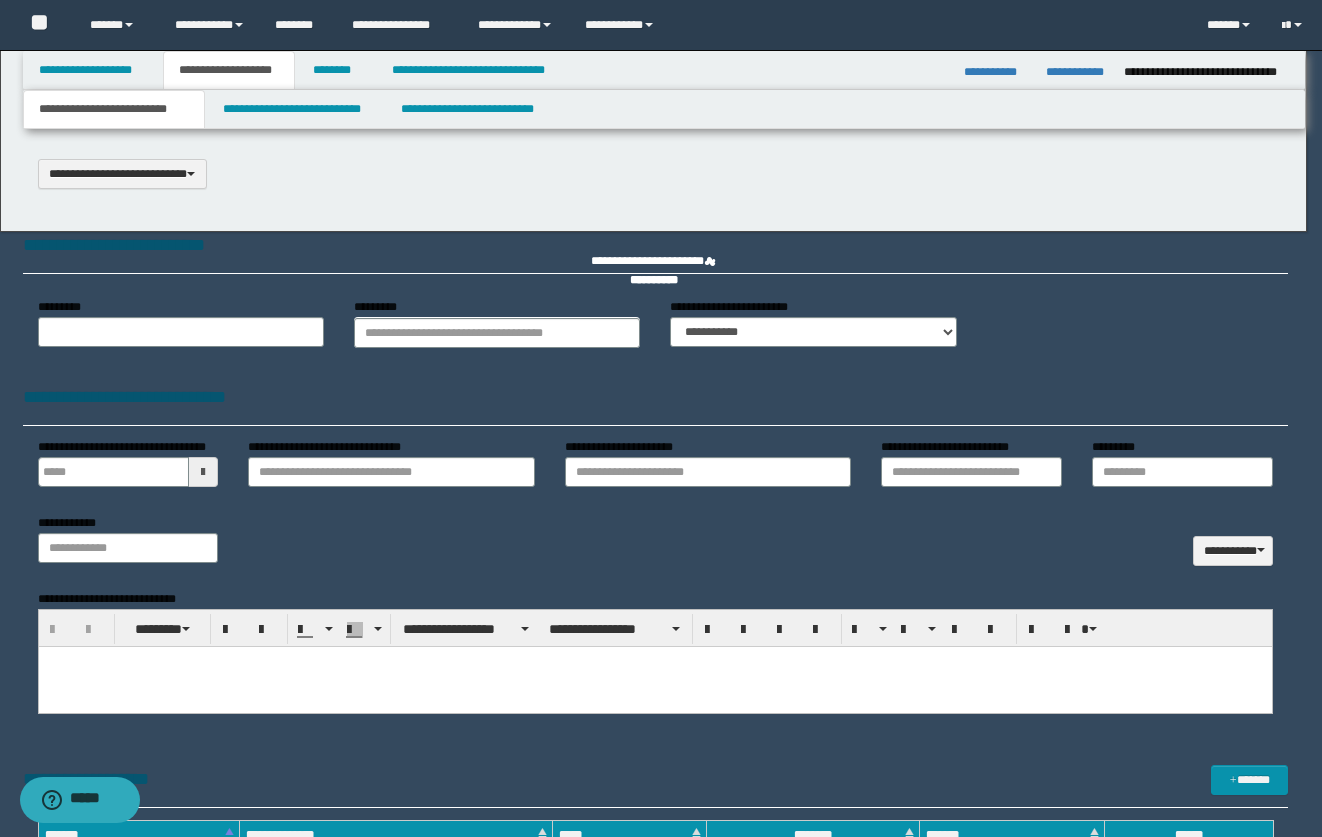 scroll, scrollTop: 0, scrollLeft: 0, axis: both 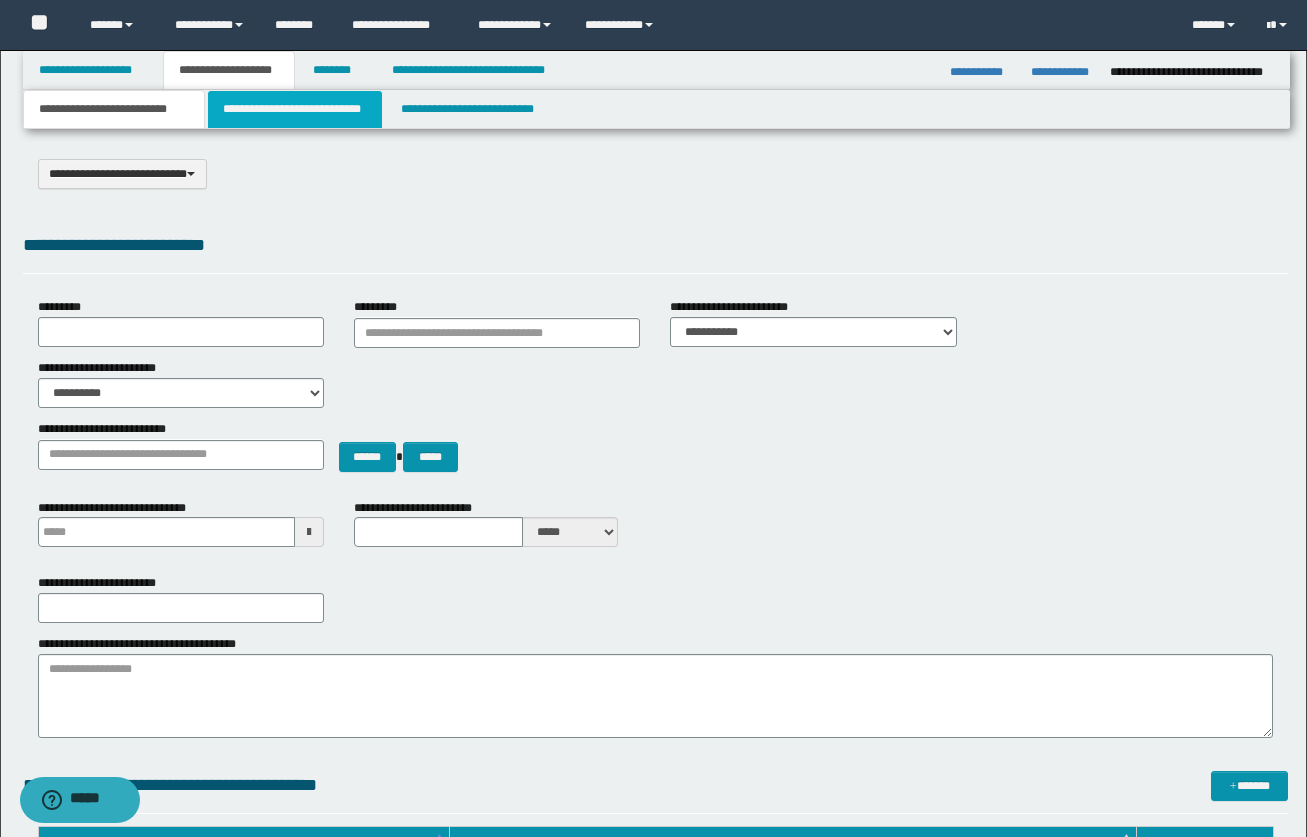 click on "**********" at bounding box center (295, 109) 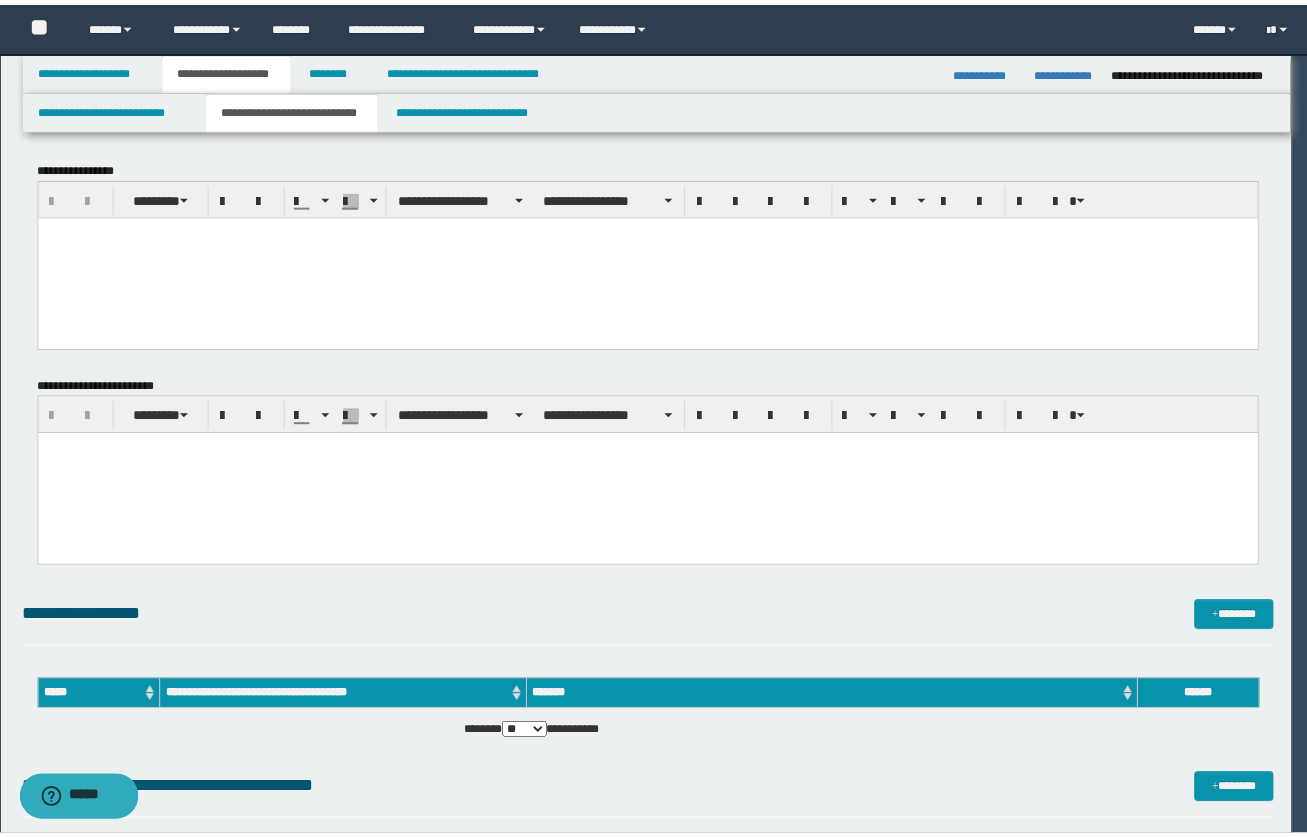 scroll, scrollTop: 0, scrollLeft: 0, axis: both 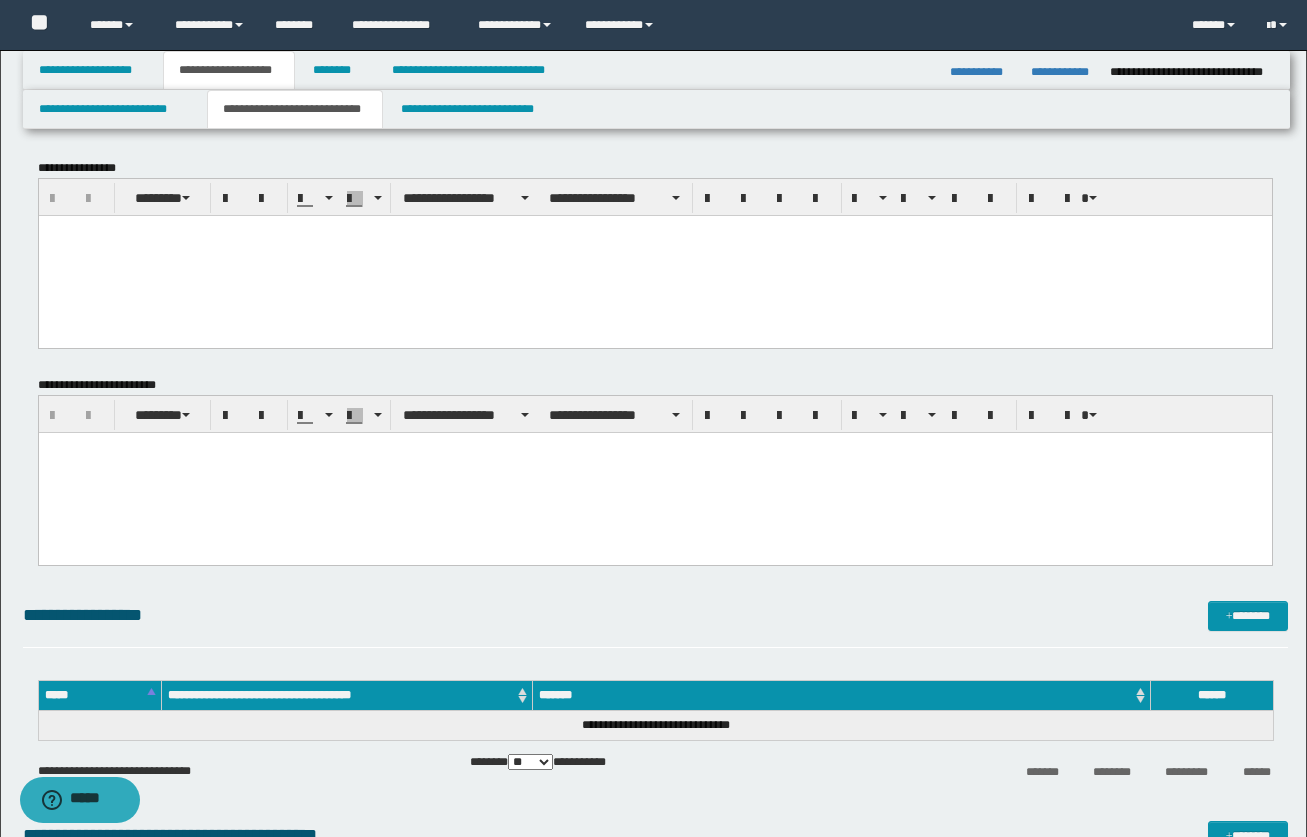 click at bounding box center [654, 447] 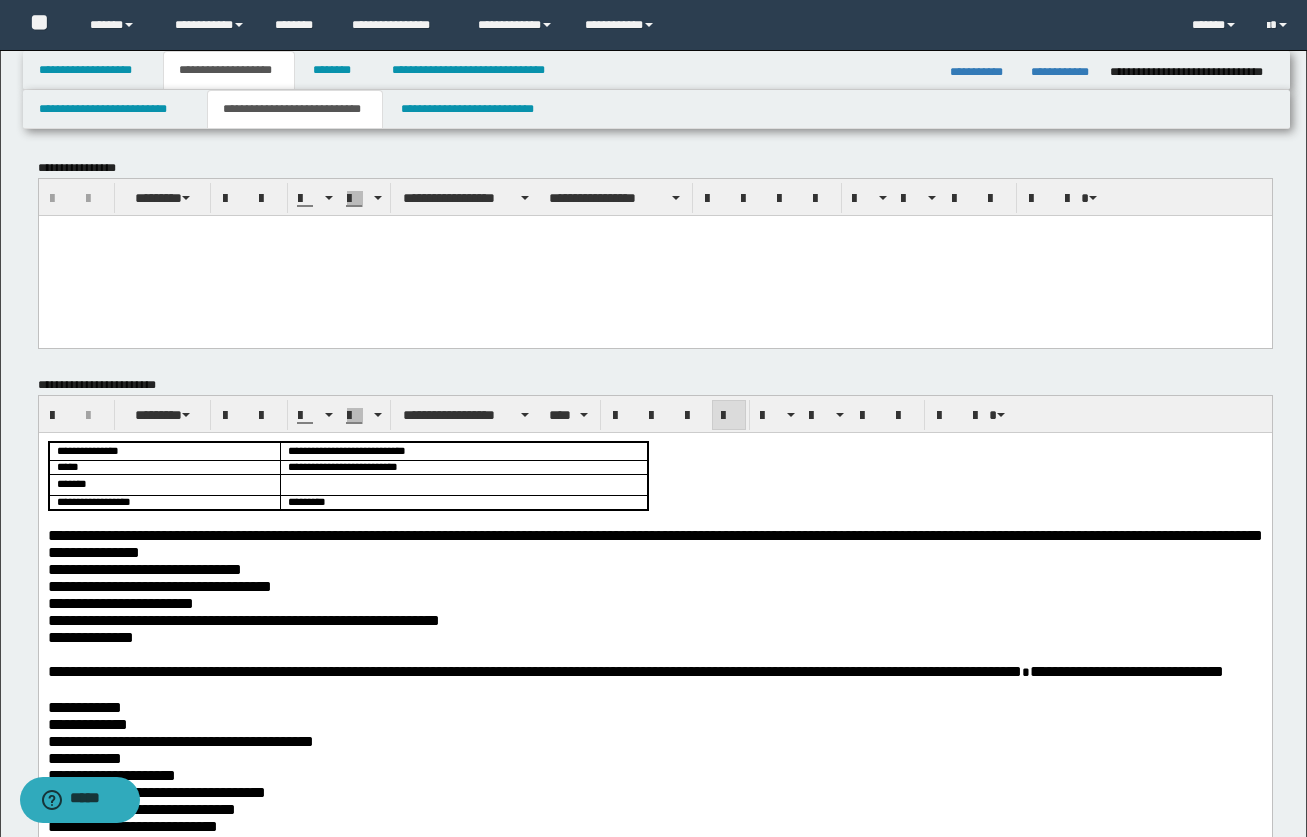 click on "**********" at bounding box center (654, 1427) 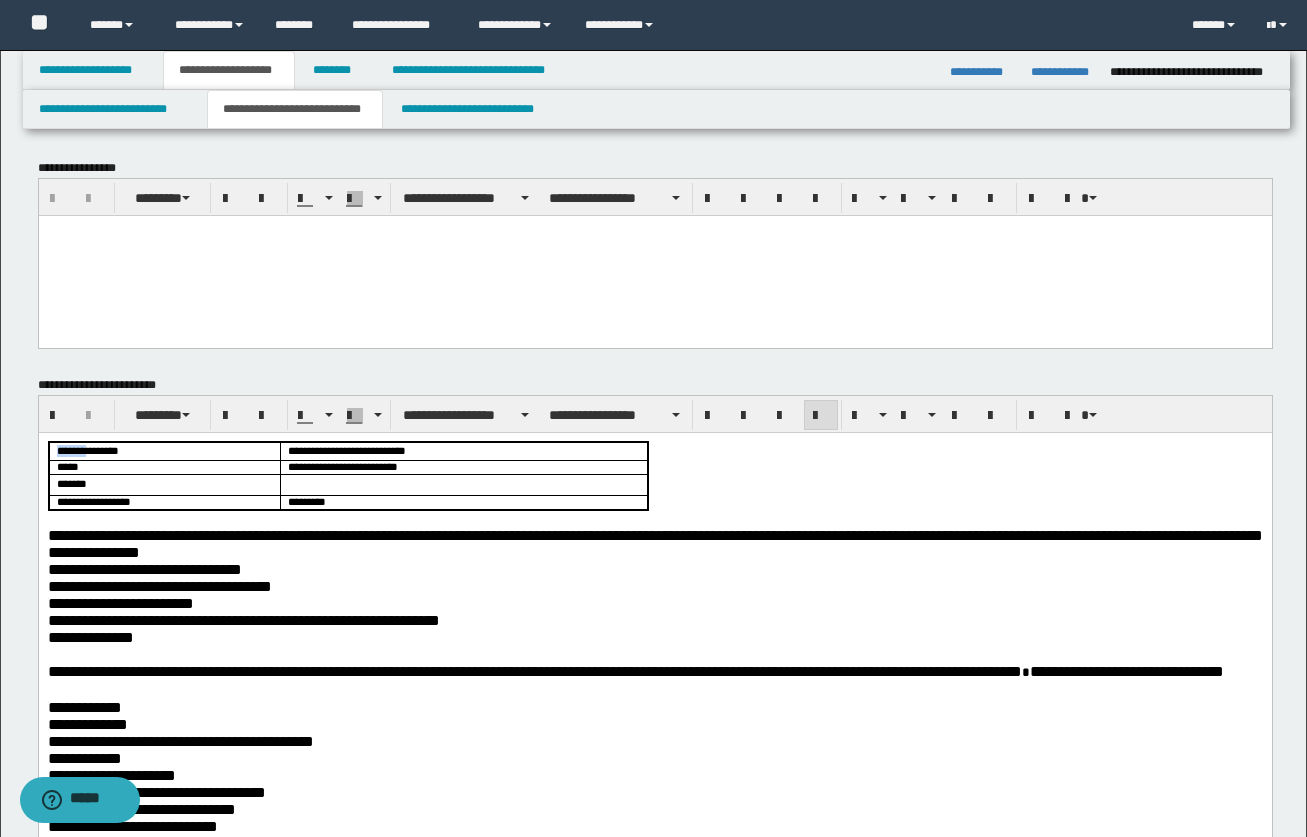 drag, startPoint x: 709, startPoint y: 505, endPoint x: 98, endPoint y: 446, distance: 613.842 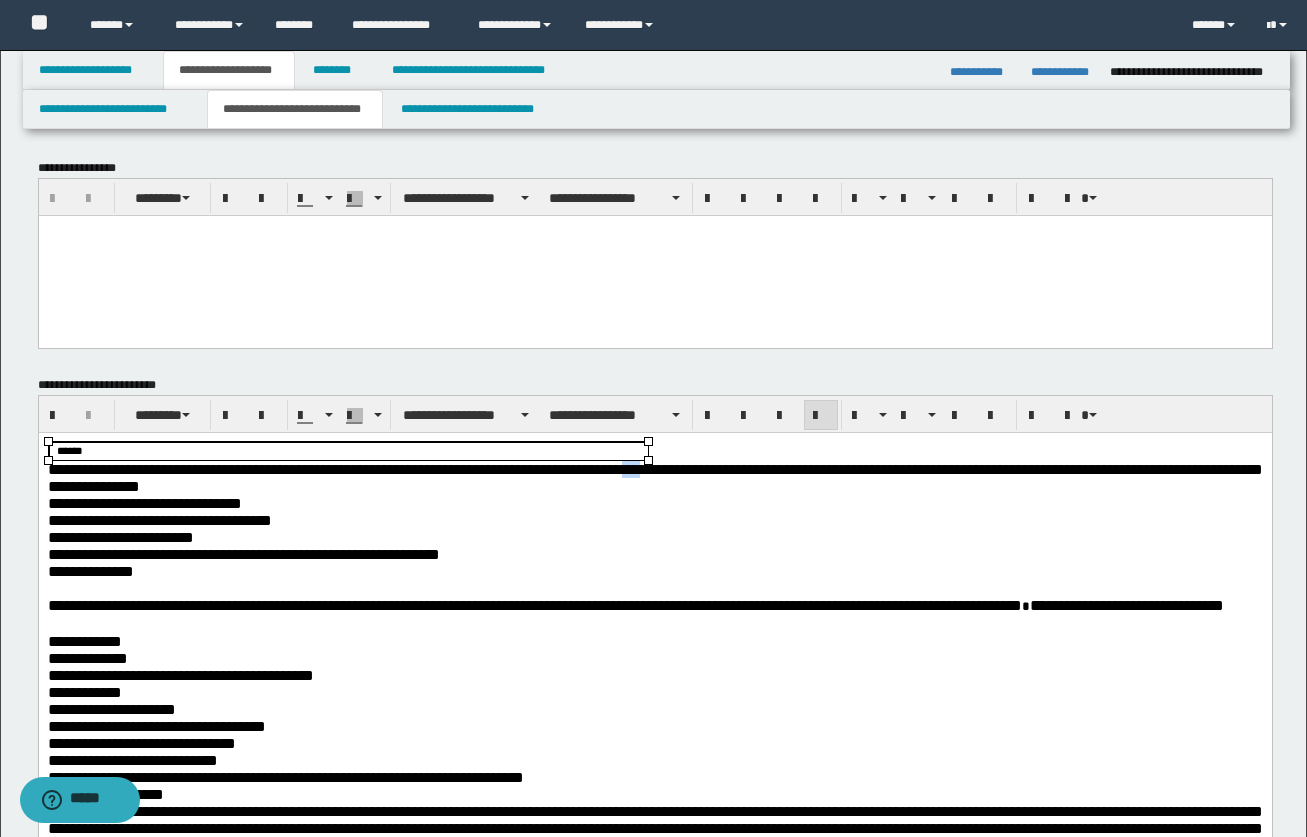 click on "**********" at bounding box center (654, 477) 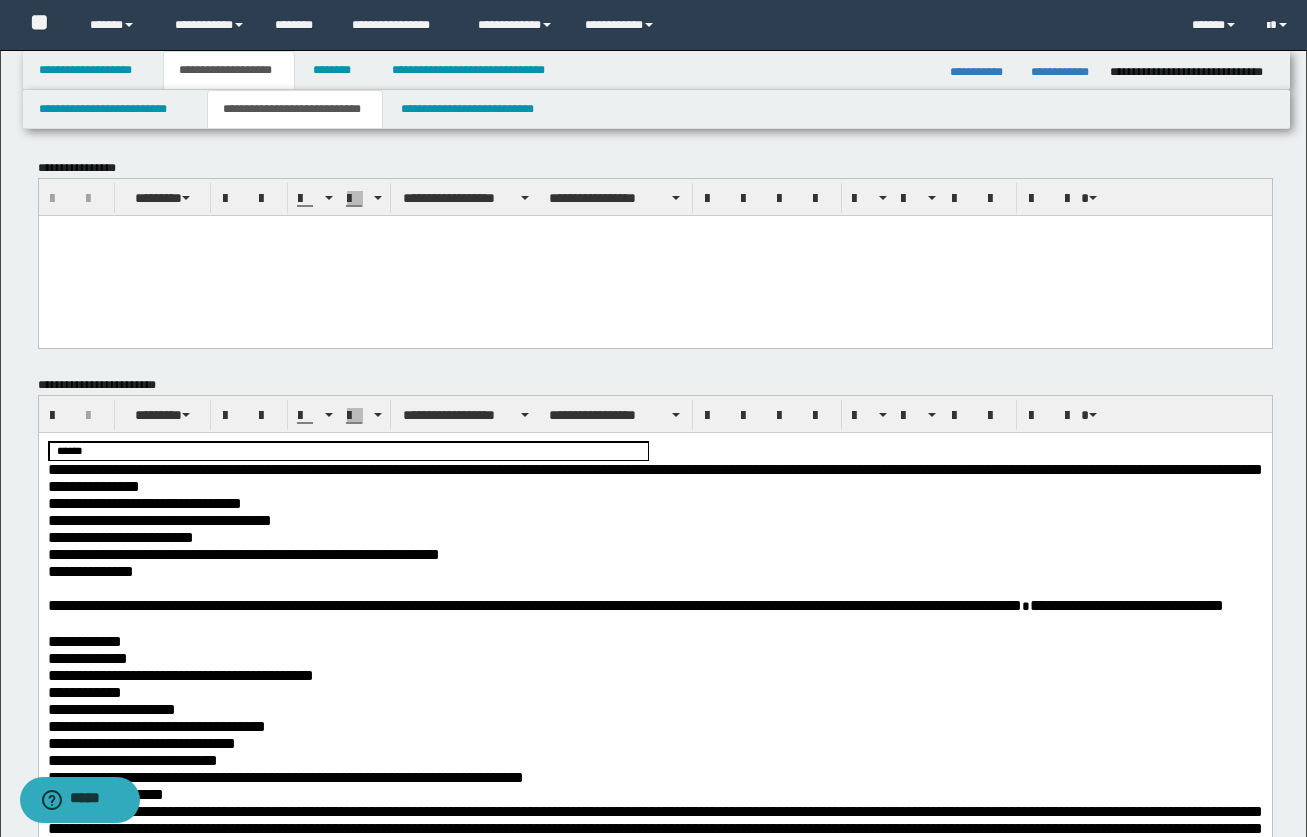 drag, startPoint x: 658, startPoint y: 445, endPoint x: 31, endPoint y: 435, distance: 627.0797 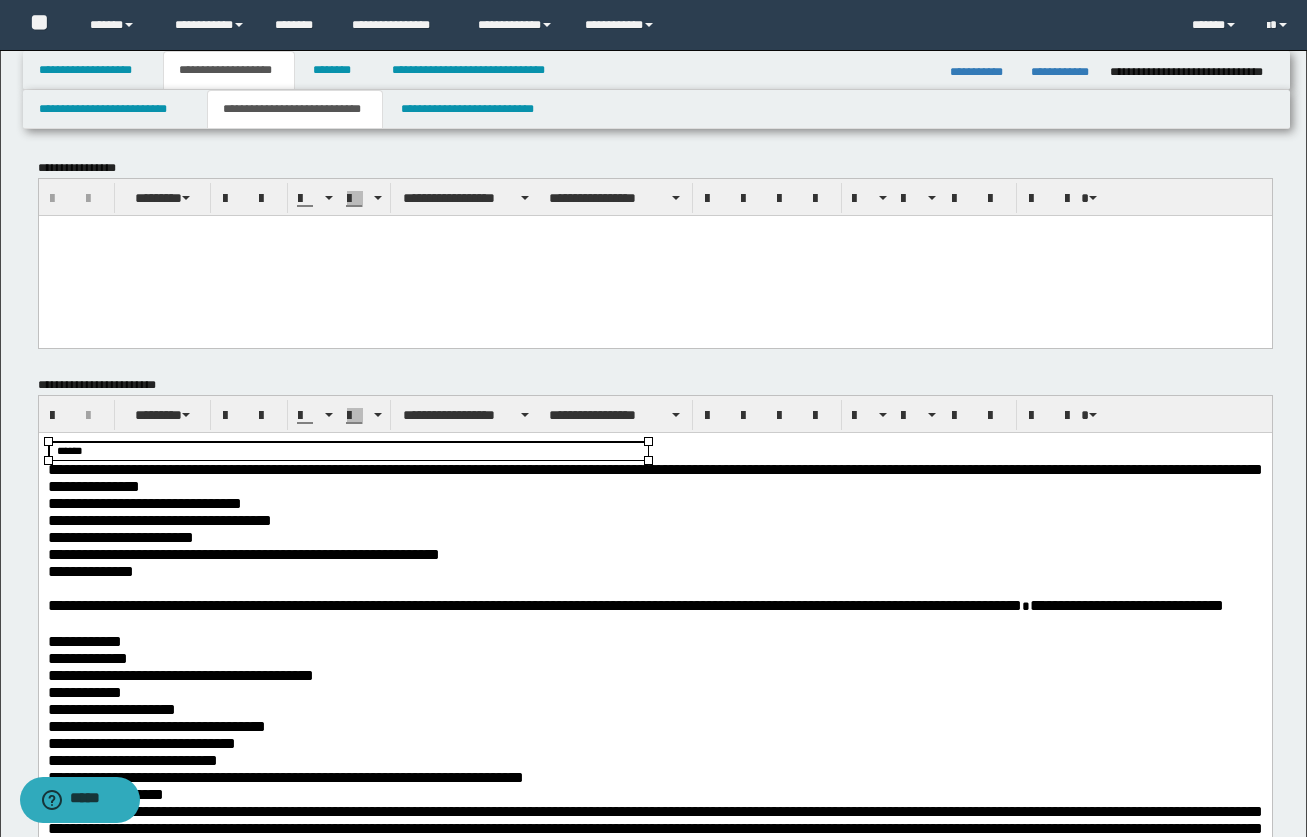 type 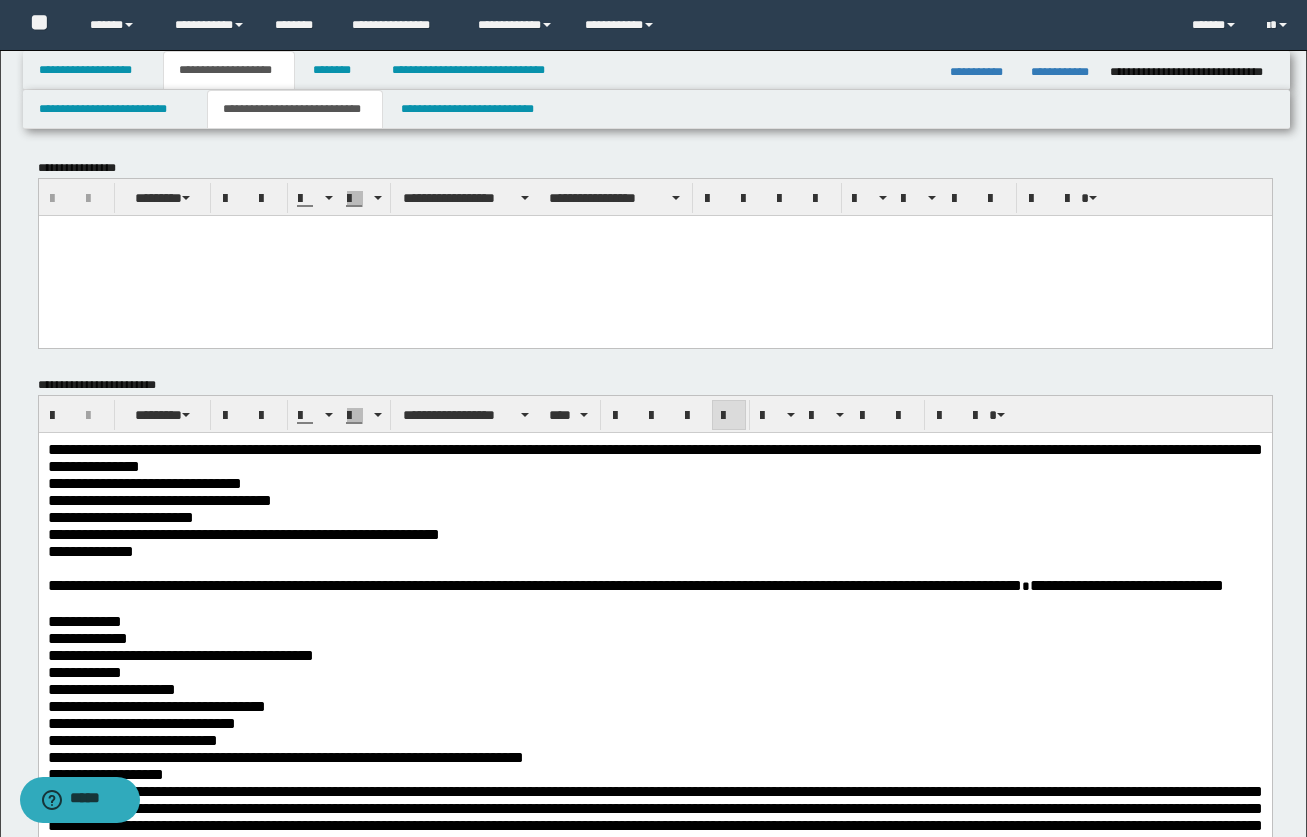drag, startPoint x: 139, startPoint y: 493, endPoint x: 124, endPoint y: 464, distance: 32.649654 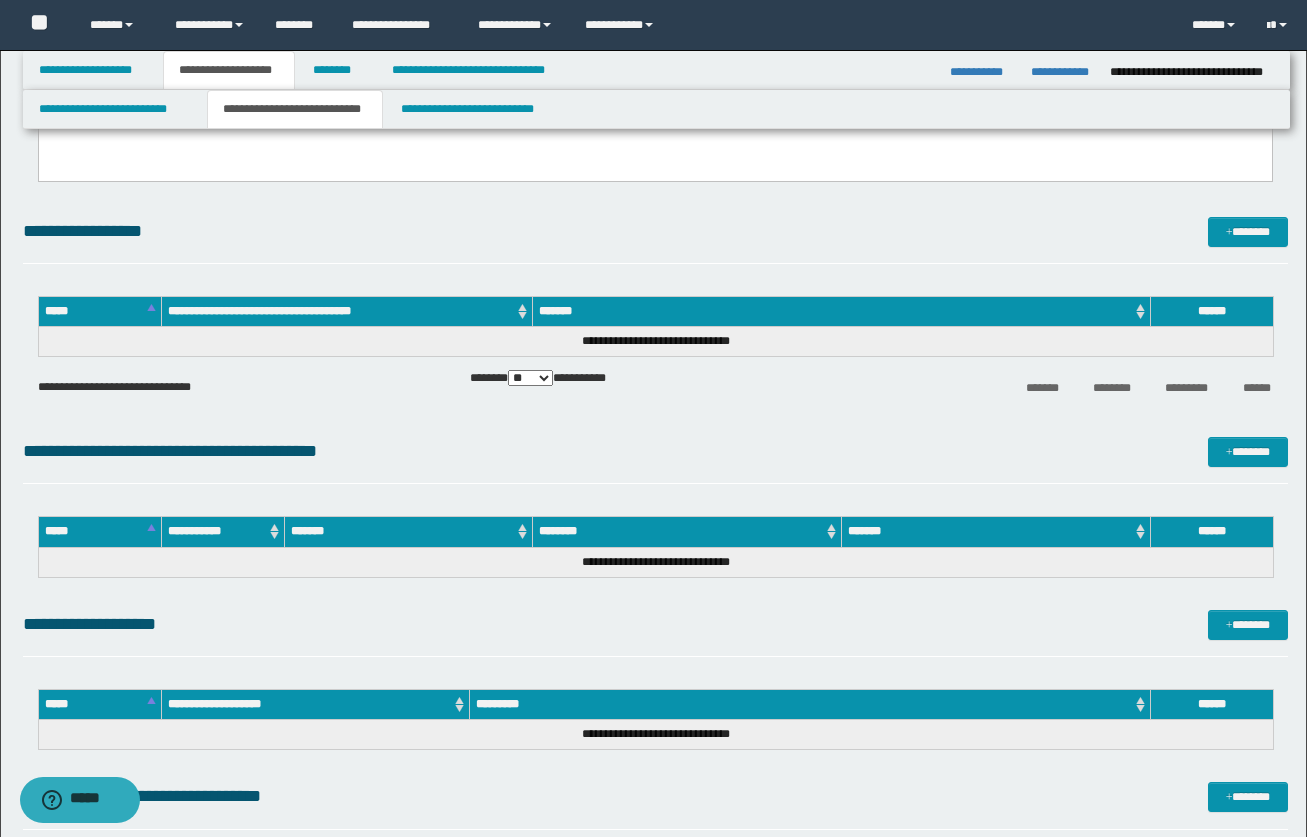 drag, startPoint x: 48, startPoint y: -1956, endPoint x: 809, endPoint y: -1279, distance: 1018.5529 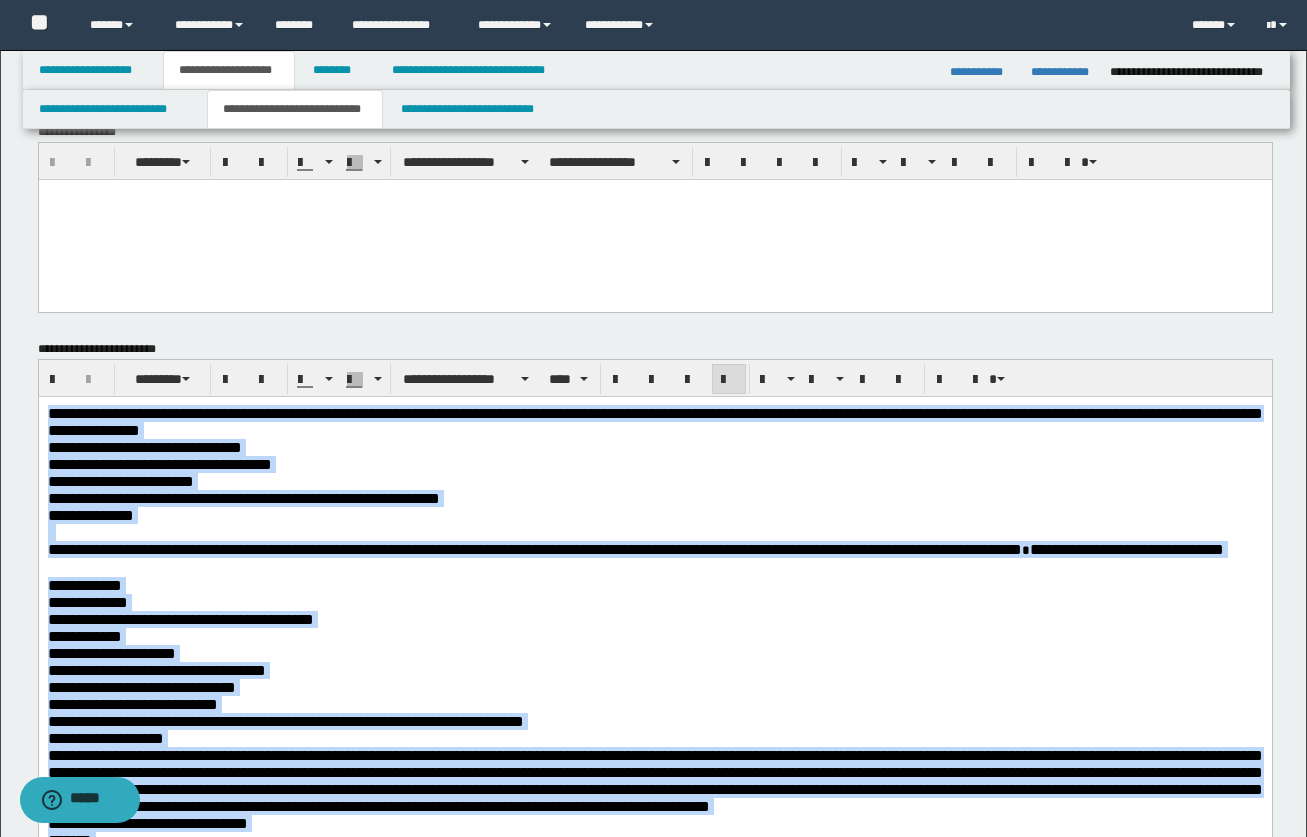 scroll, scrollTop: 0, scrollLeft: 0, axis: both 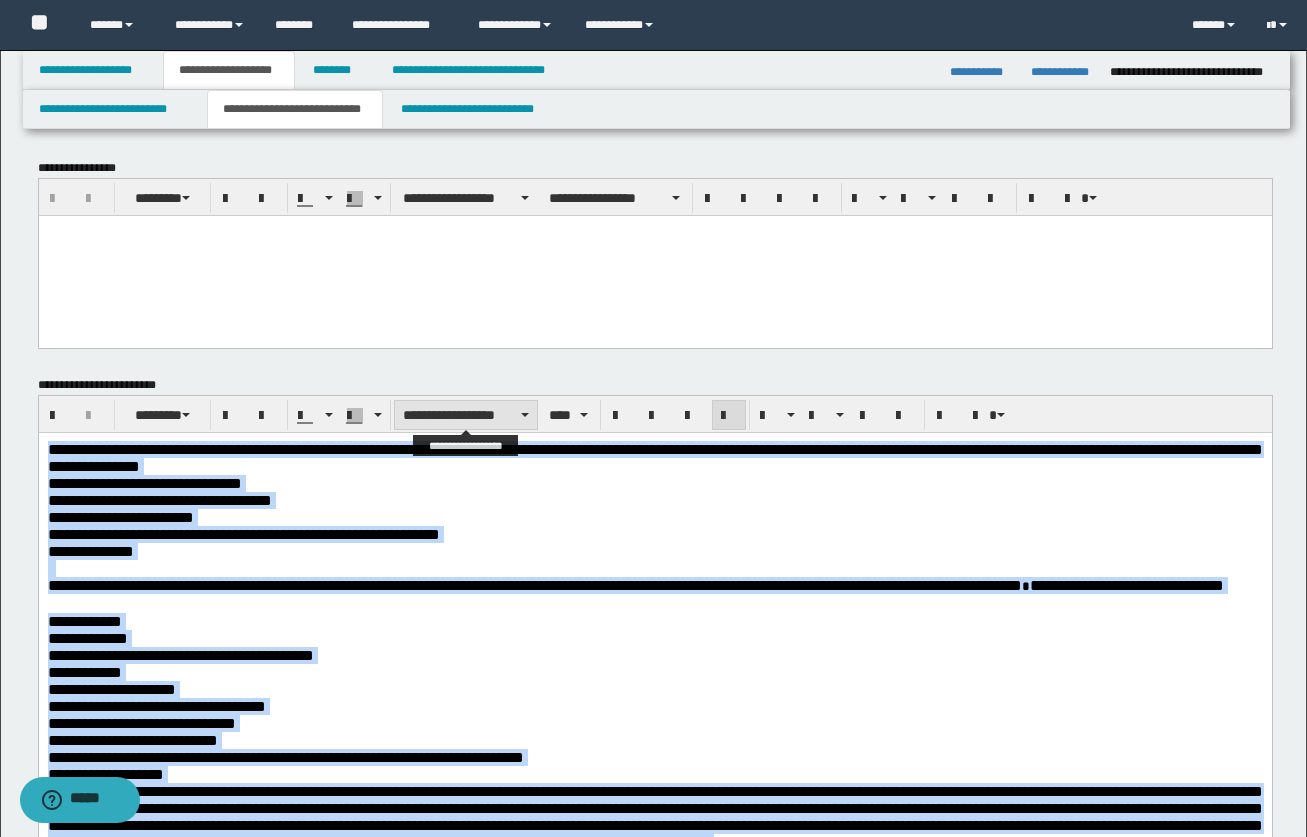 click on "**********" at bounding box center [466, 415] 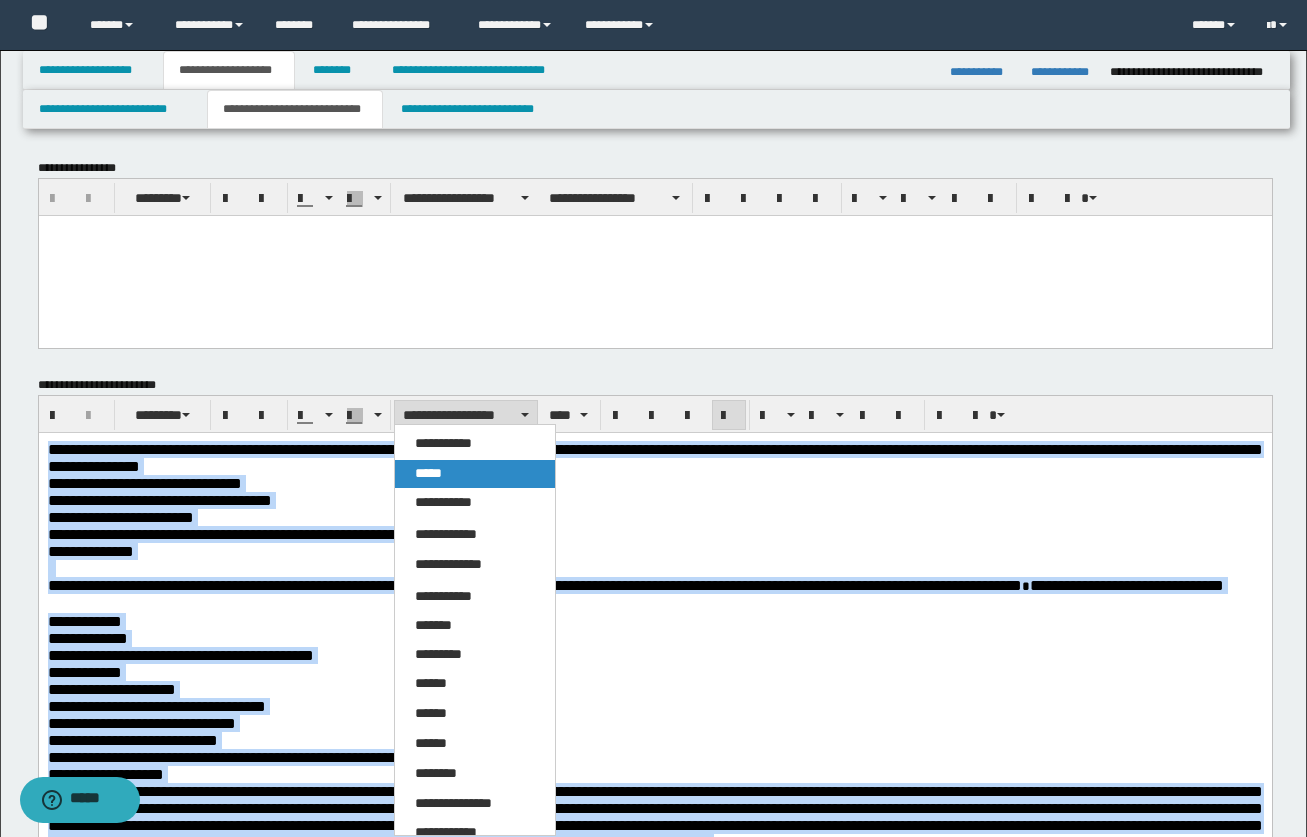 click on "*****" at bounding box center [428, 473] 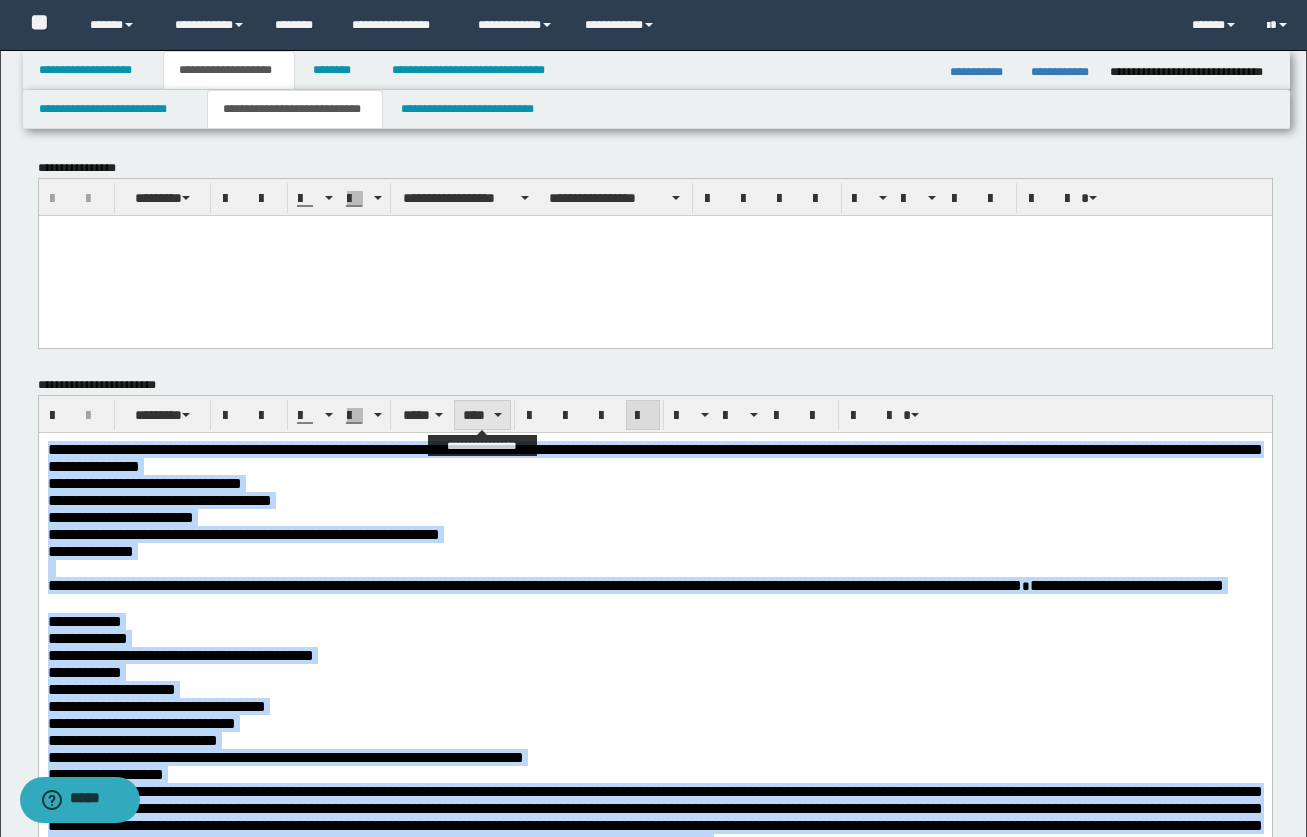 click at bounding box center (498, 415) 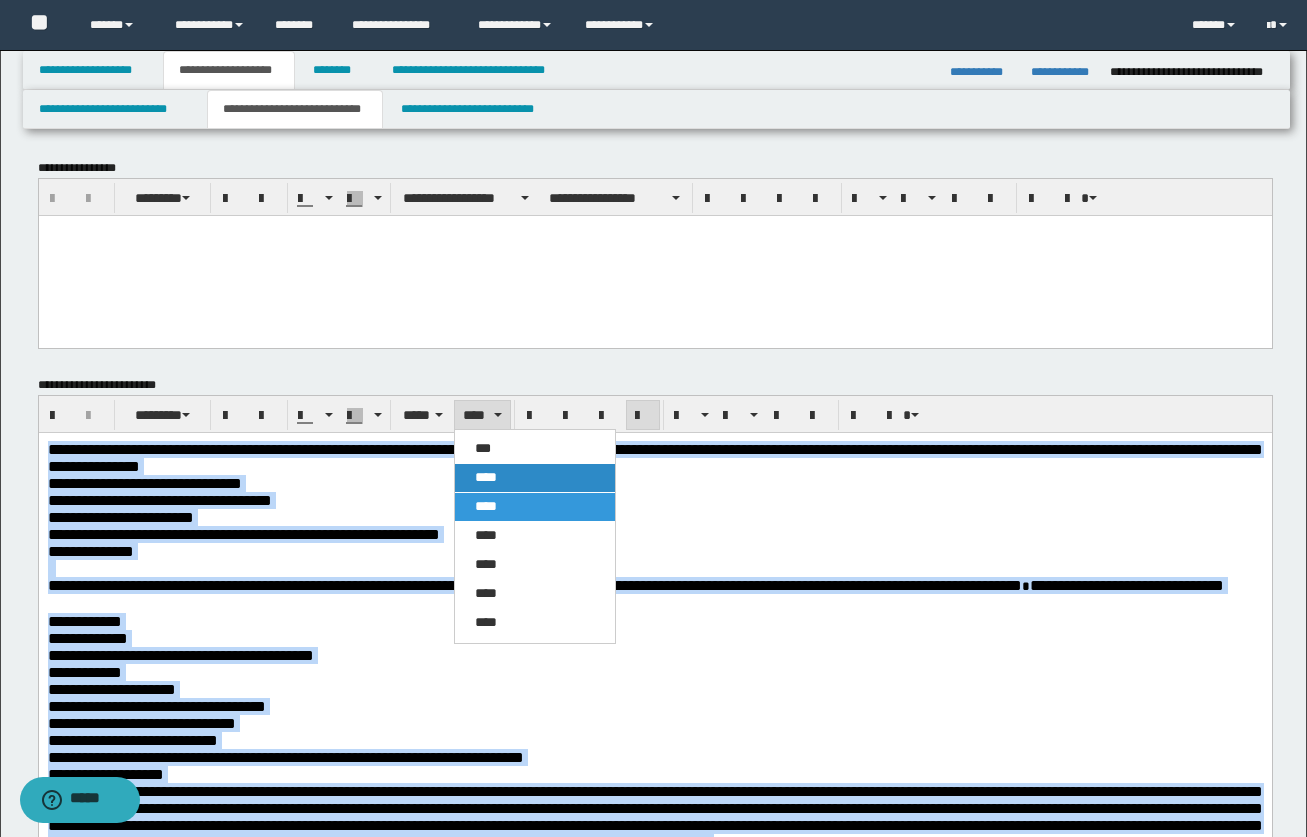 click on "****" at bounding box center [535, 478] 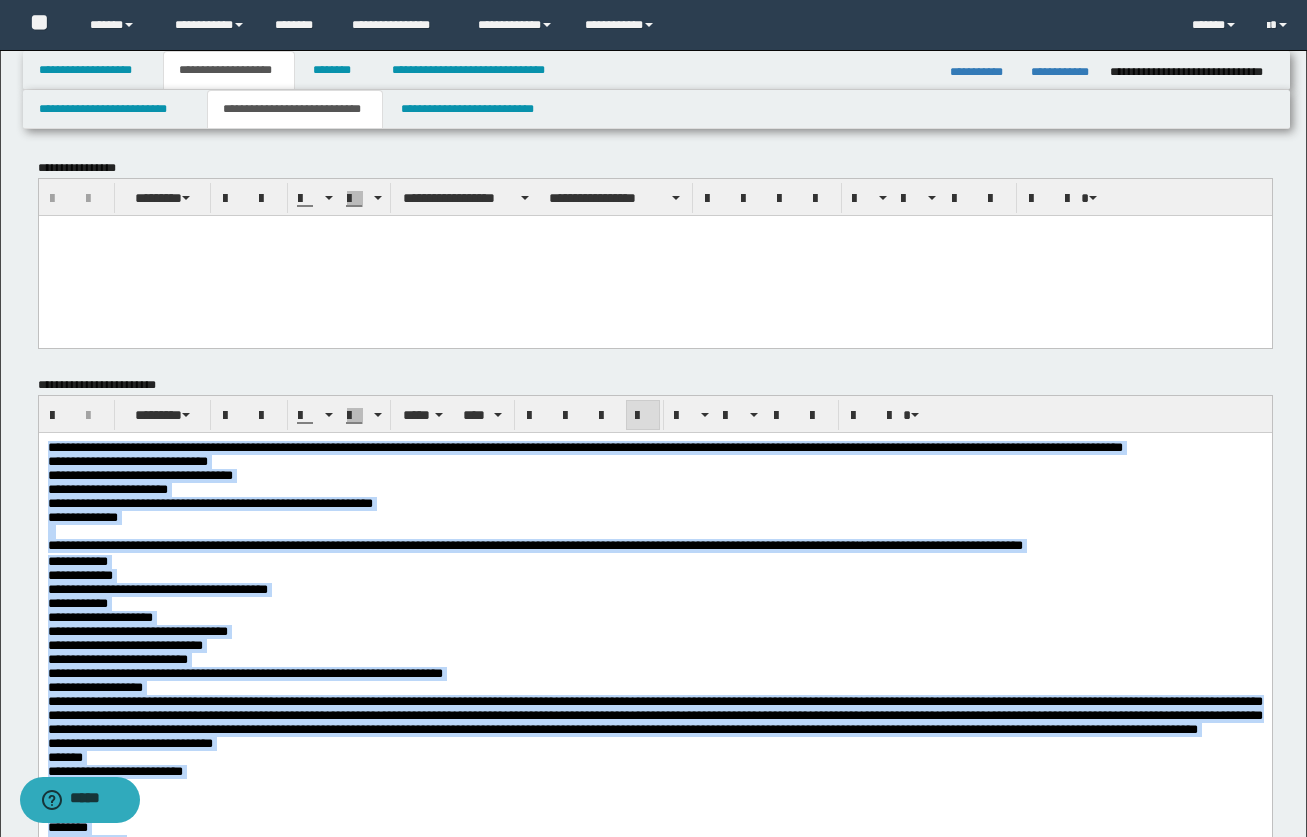 click on "**********" at bounding box center (654, 489) 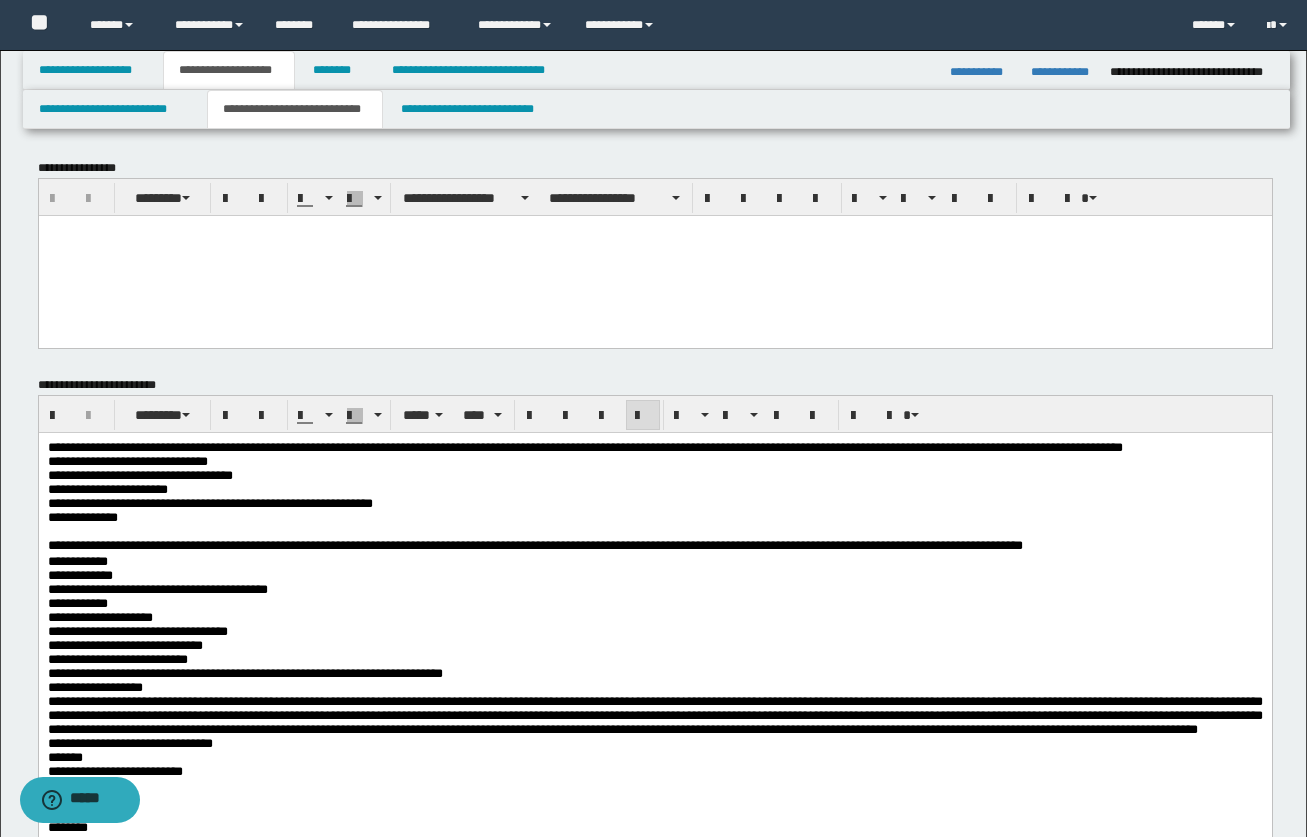 click on "**********" at bounding box center (654, 517) 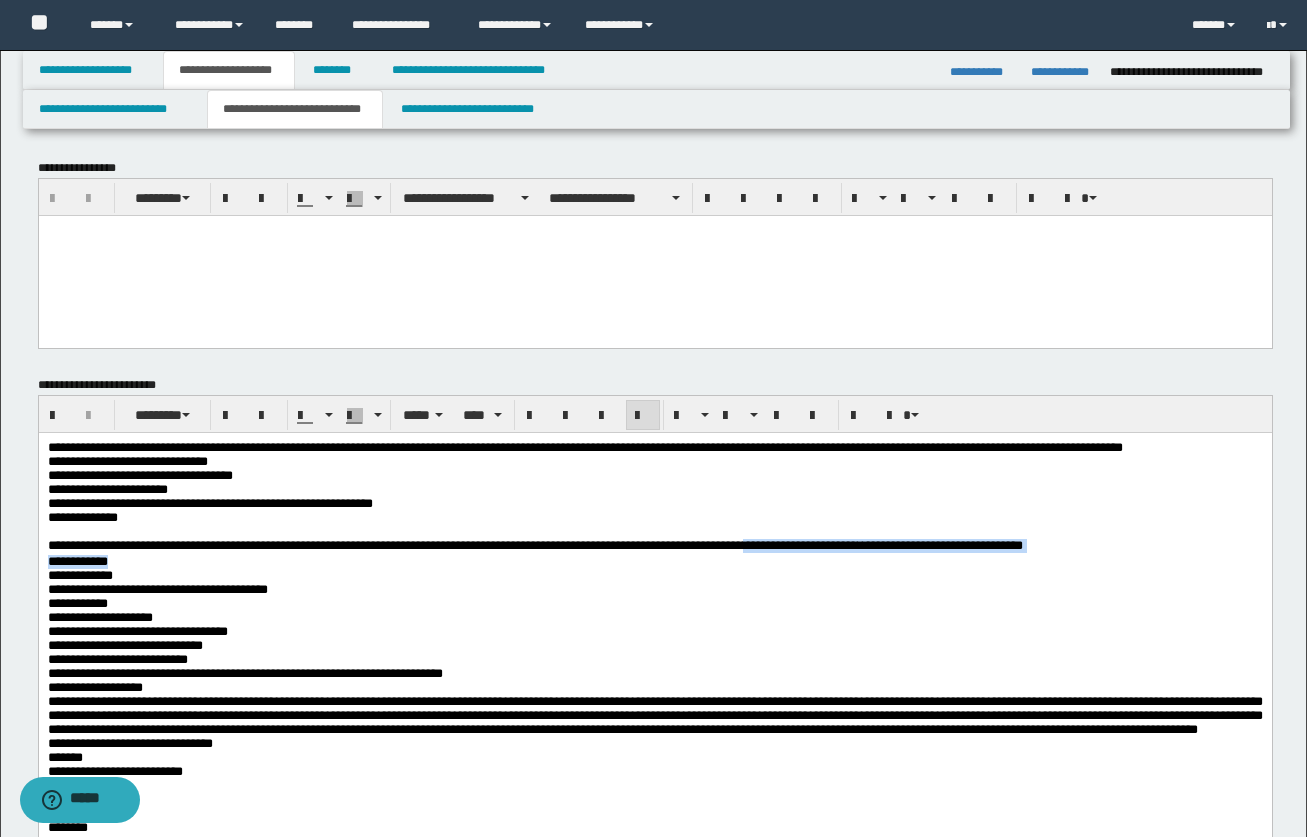 drag, startPoint x: 885, startPoint y: 586, endPoint x: 937, endPoint y: 599, distance: 53.600372 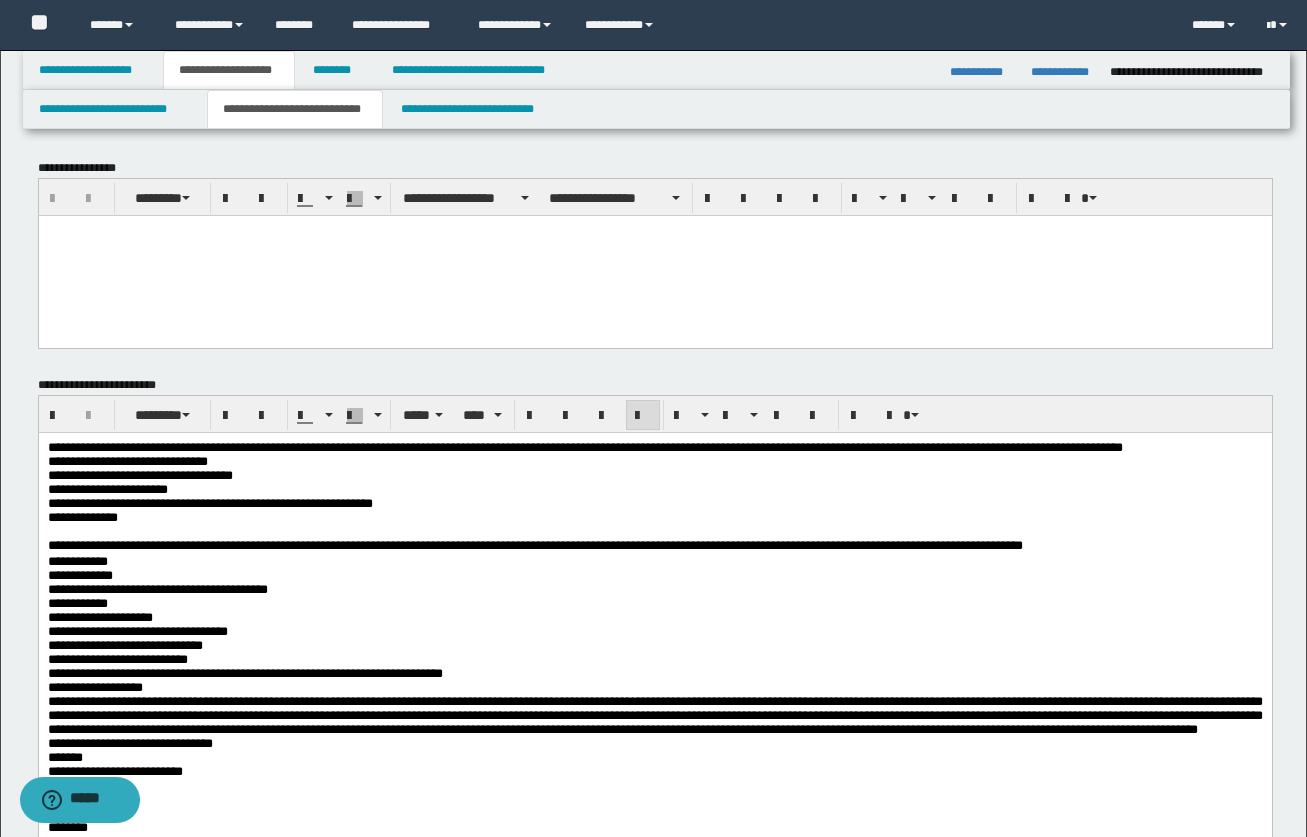 click on "**********" at bounding box center [654, 617] 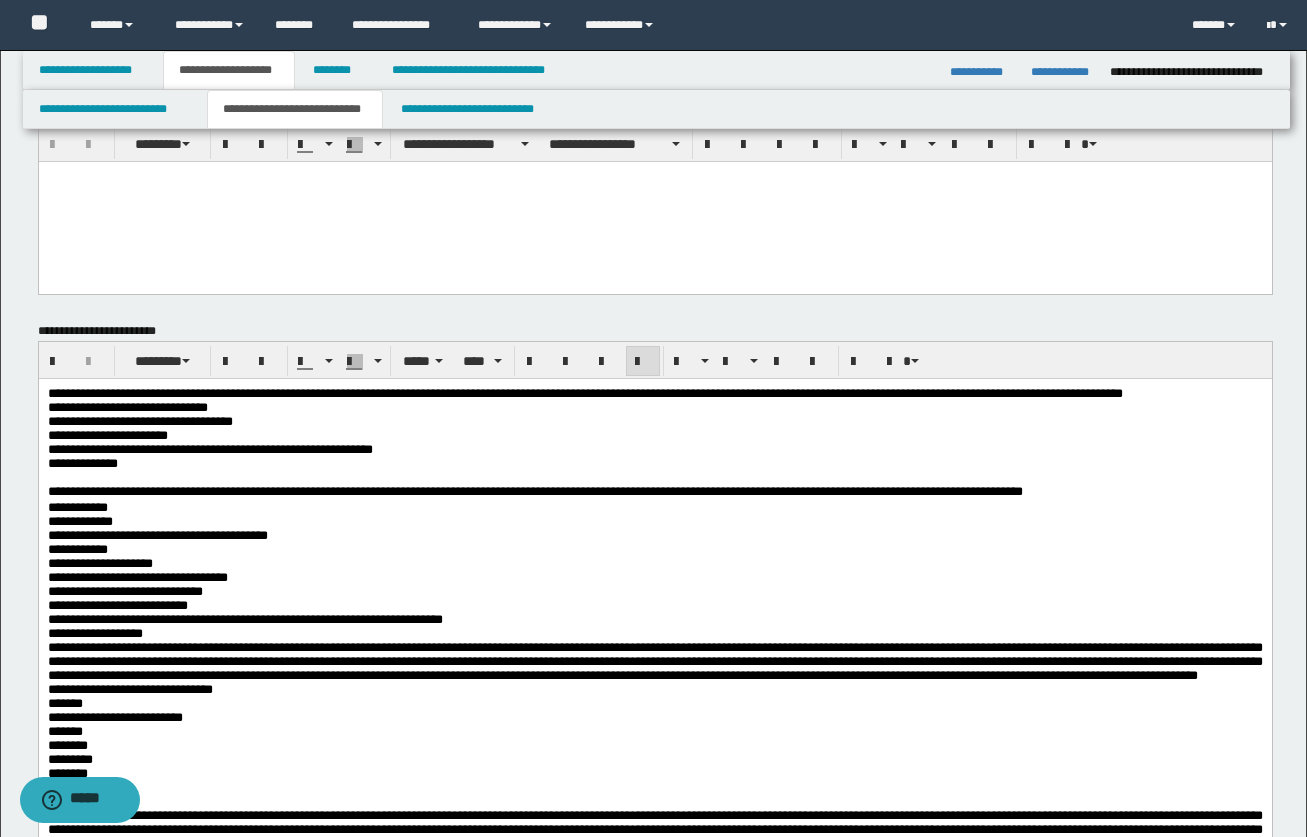 scroll, scrollTop: 100, scrollLeft: 0, axis: vertical 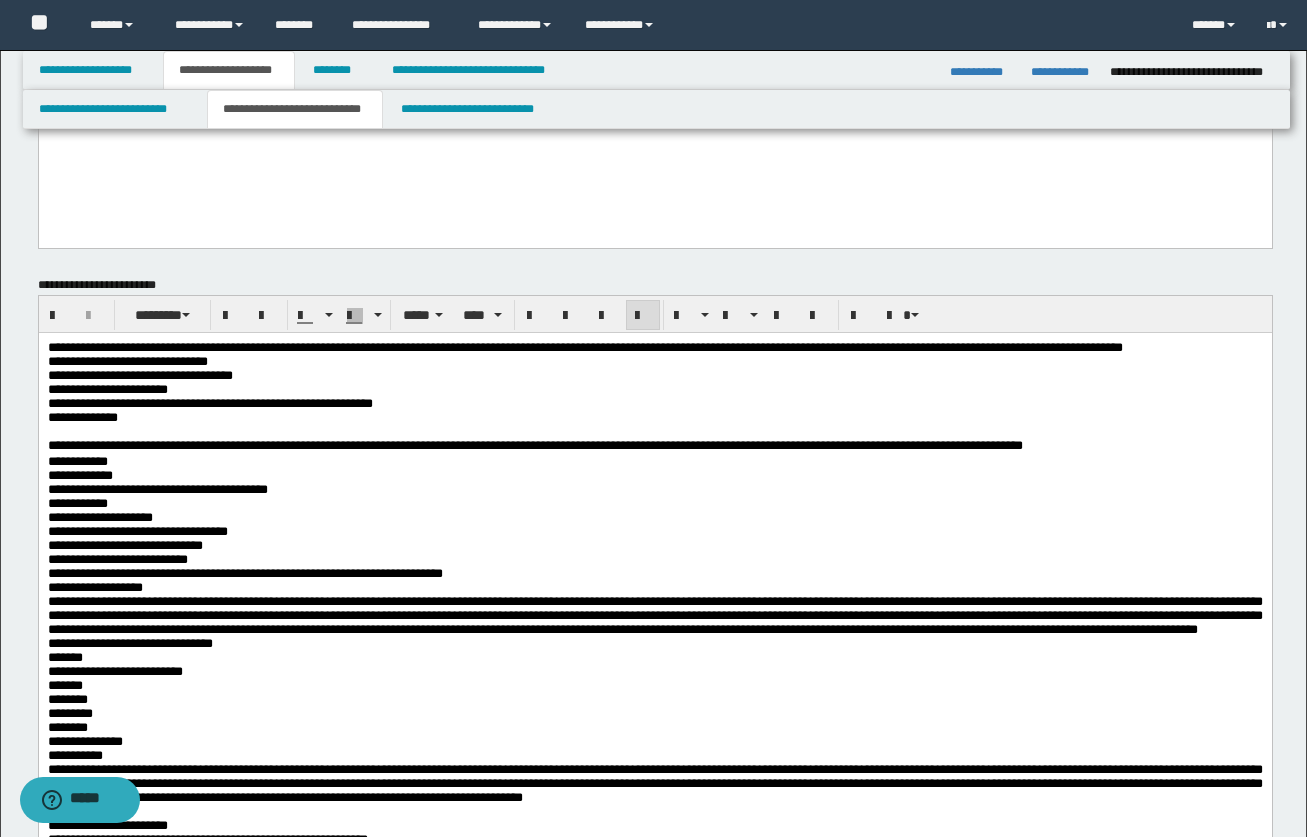 click on "**********" at bounding box center (654, 587) 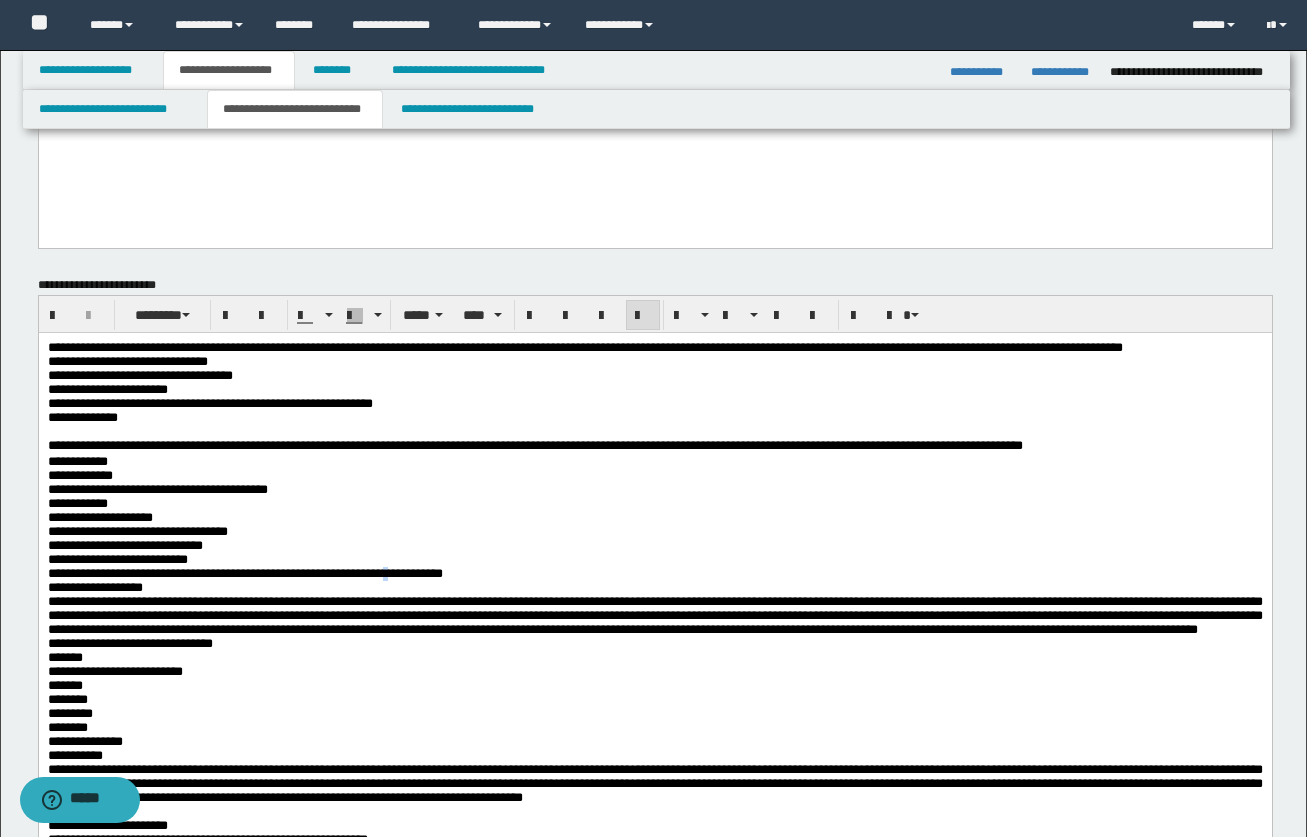click on "**********" at bounding box center [244, 572] 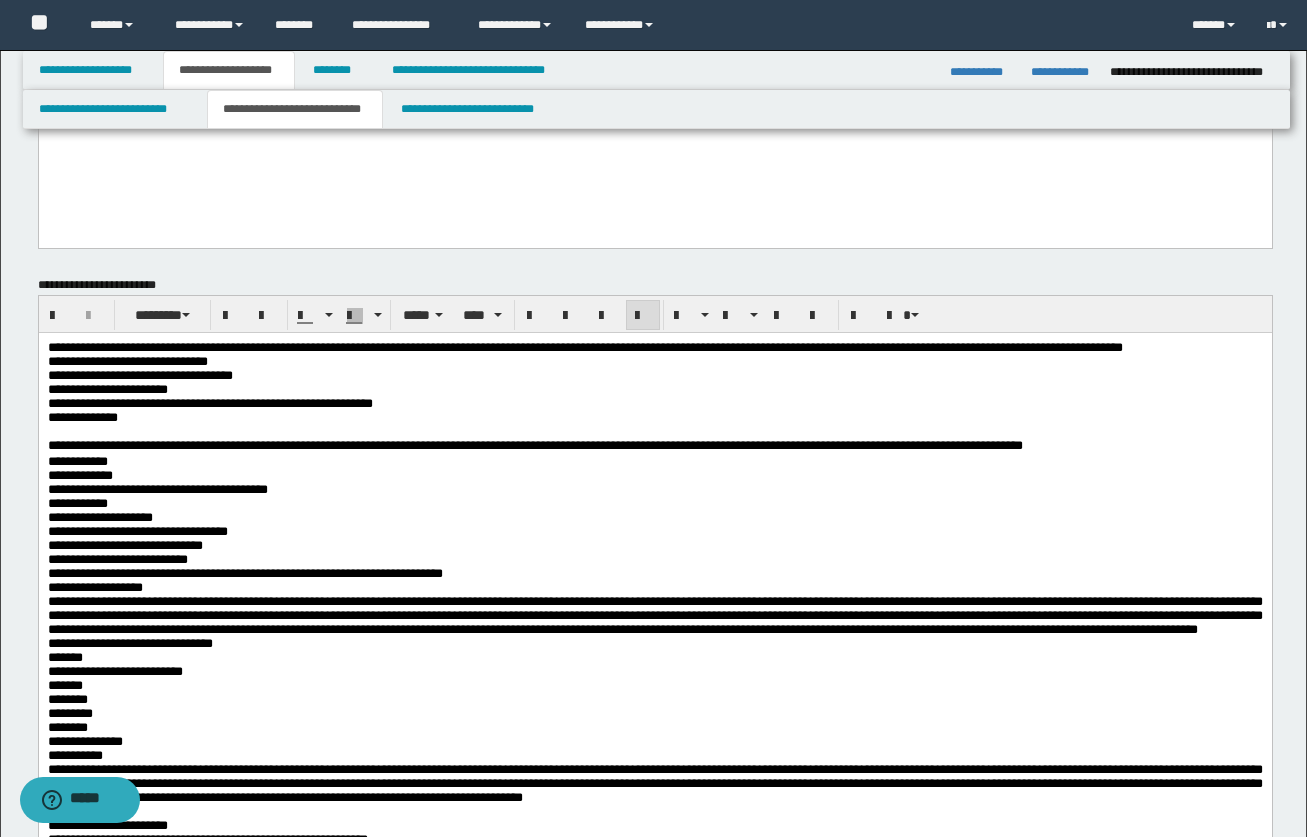 click on "**********" at bounding box center (654, 573) 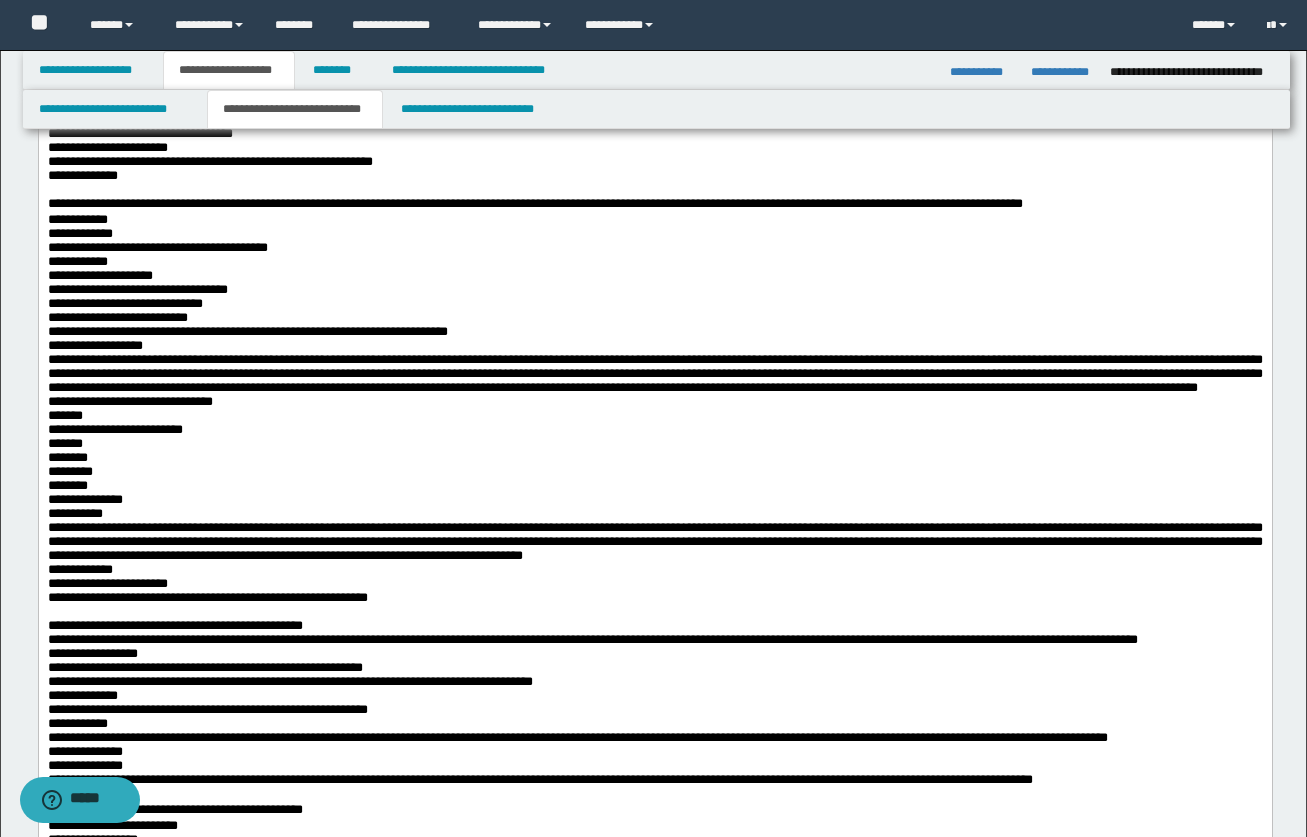 scroll, scrollTop: 400, scrollLeft: 0, axis: vertical 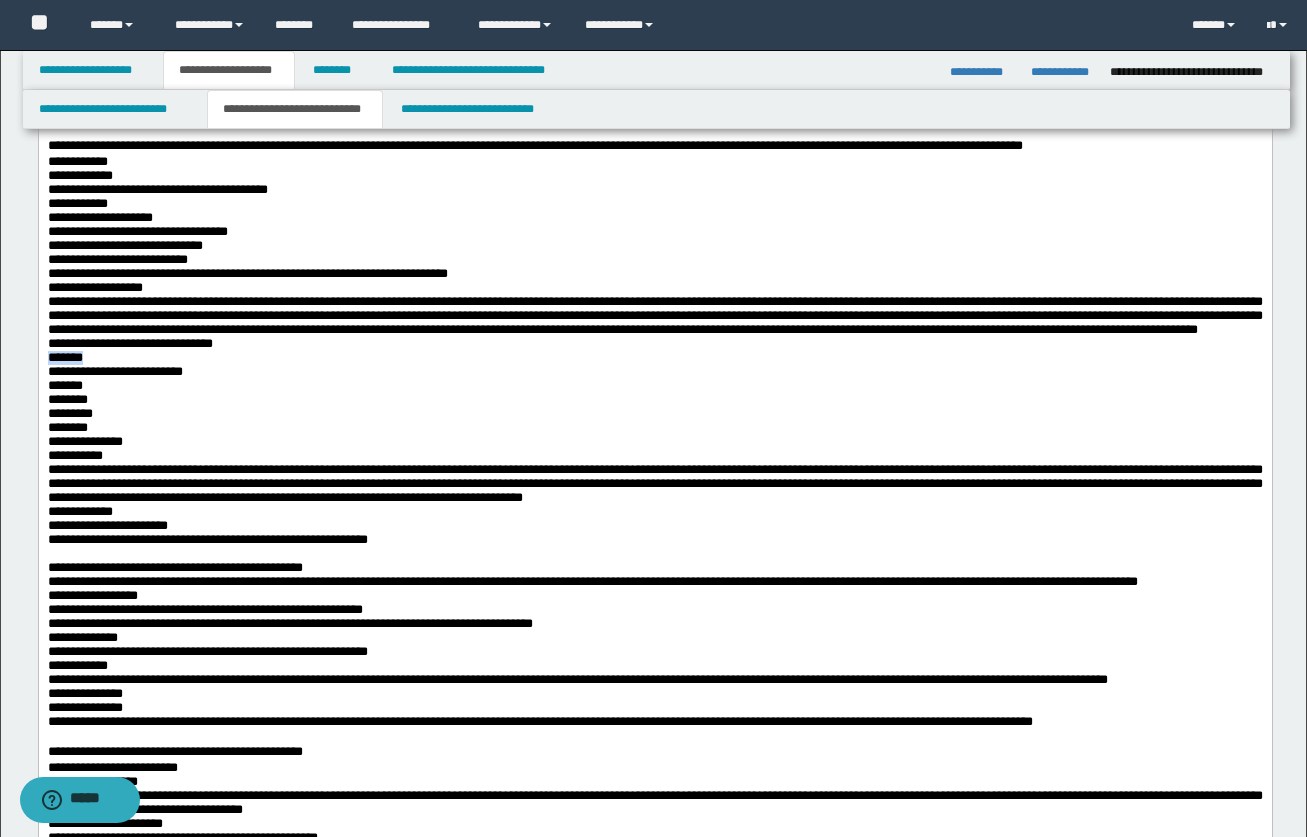 click on "**********" at bounding box center [654, 782] 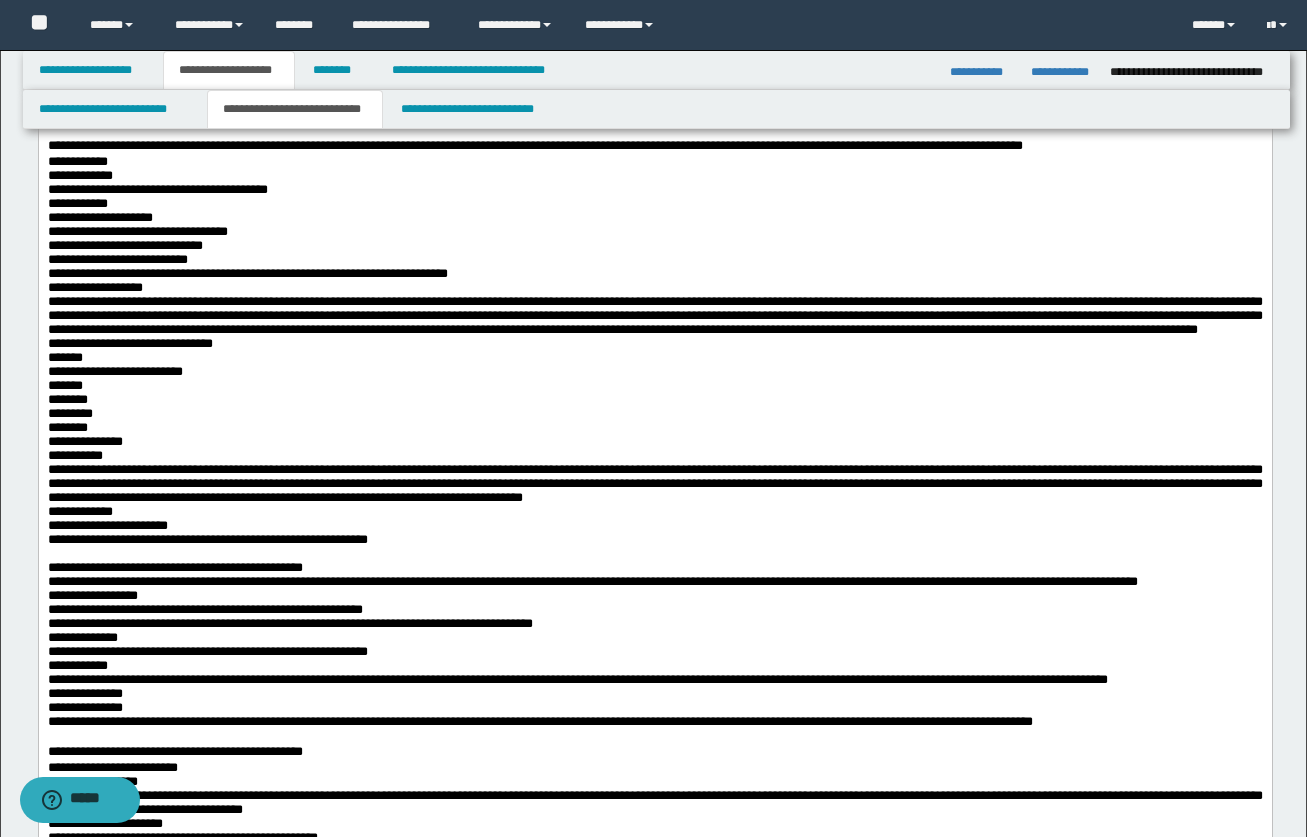 click on "**********" at bounding box center [654, 314] 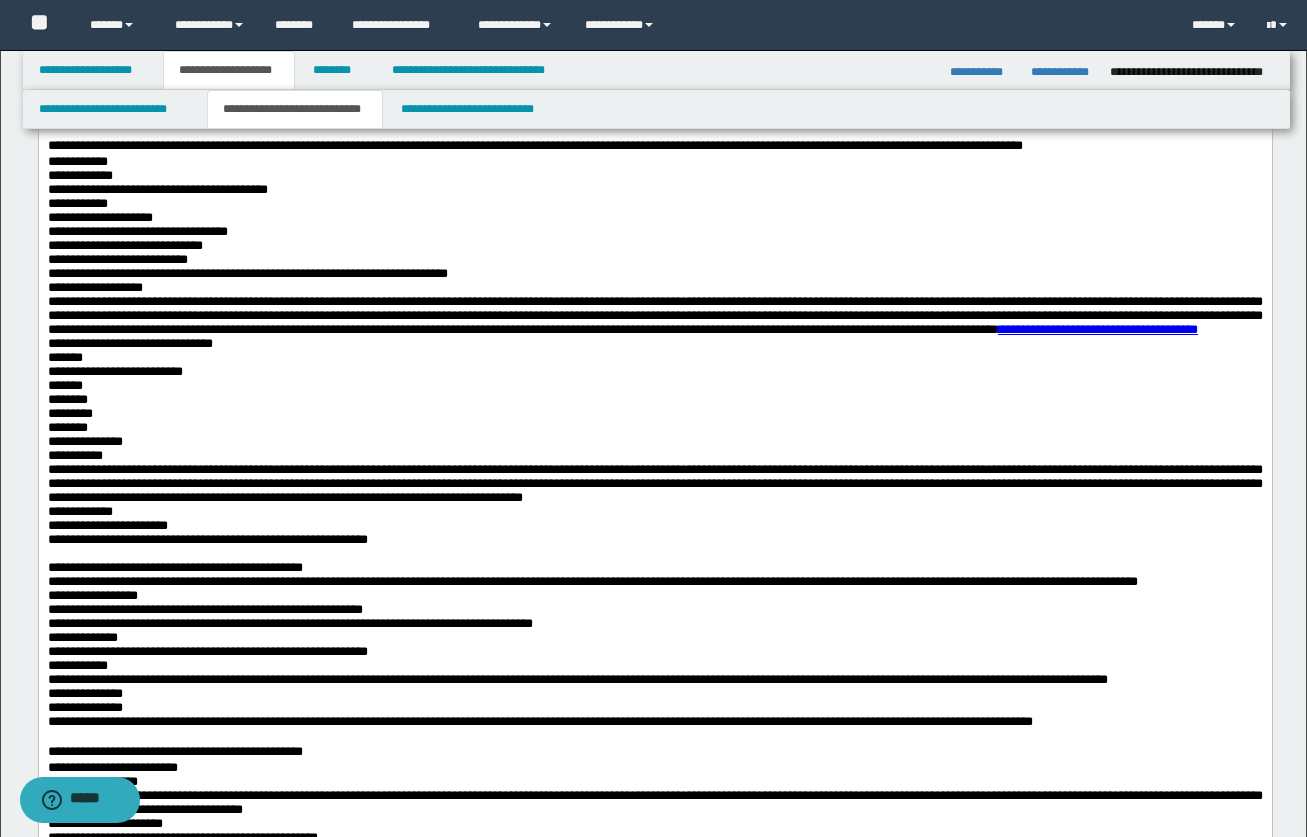 click on "**********" at bounding box center (654, 371) 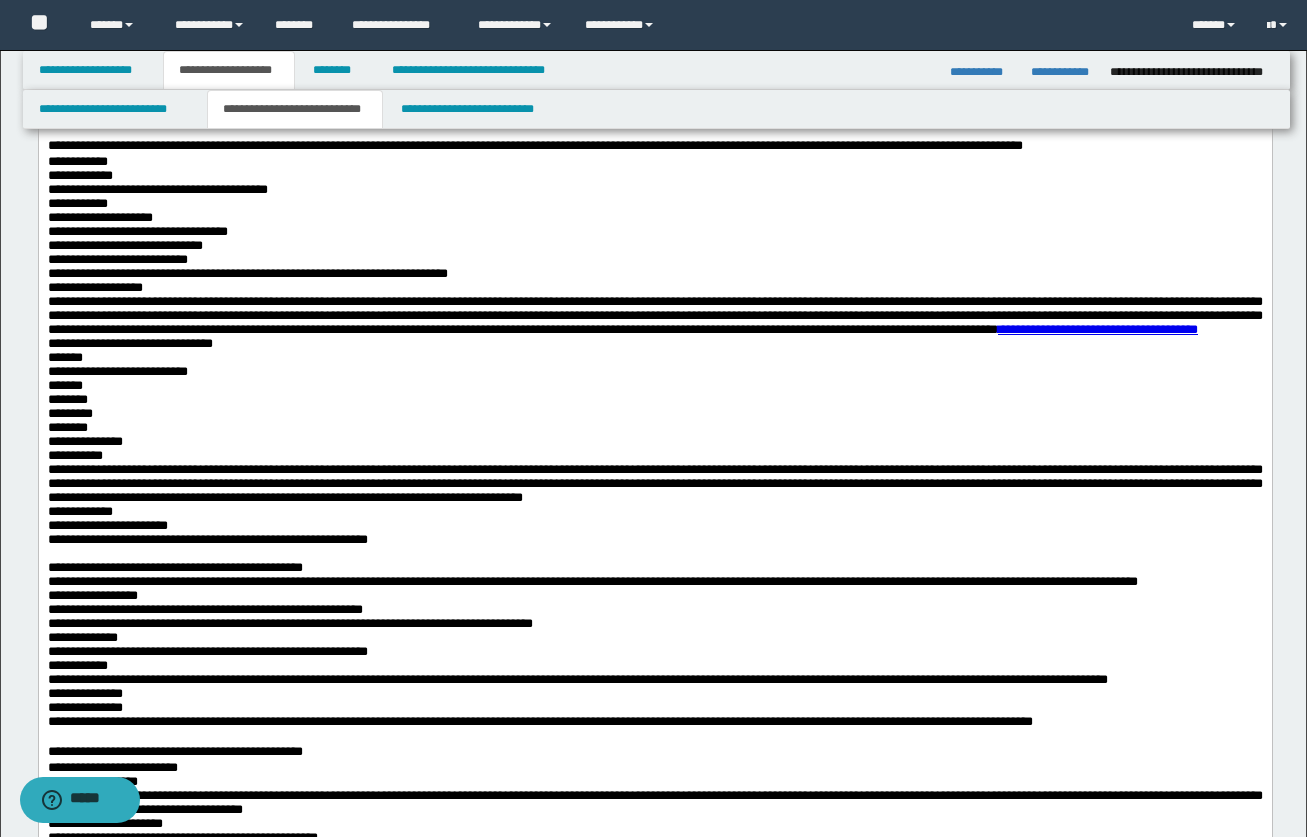 click on "*******" at bounding box center (654, 357) 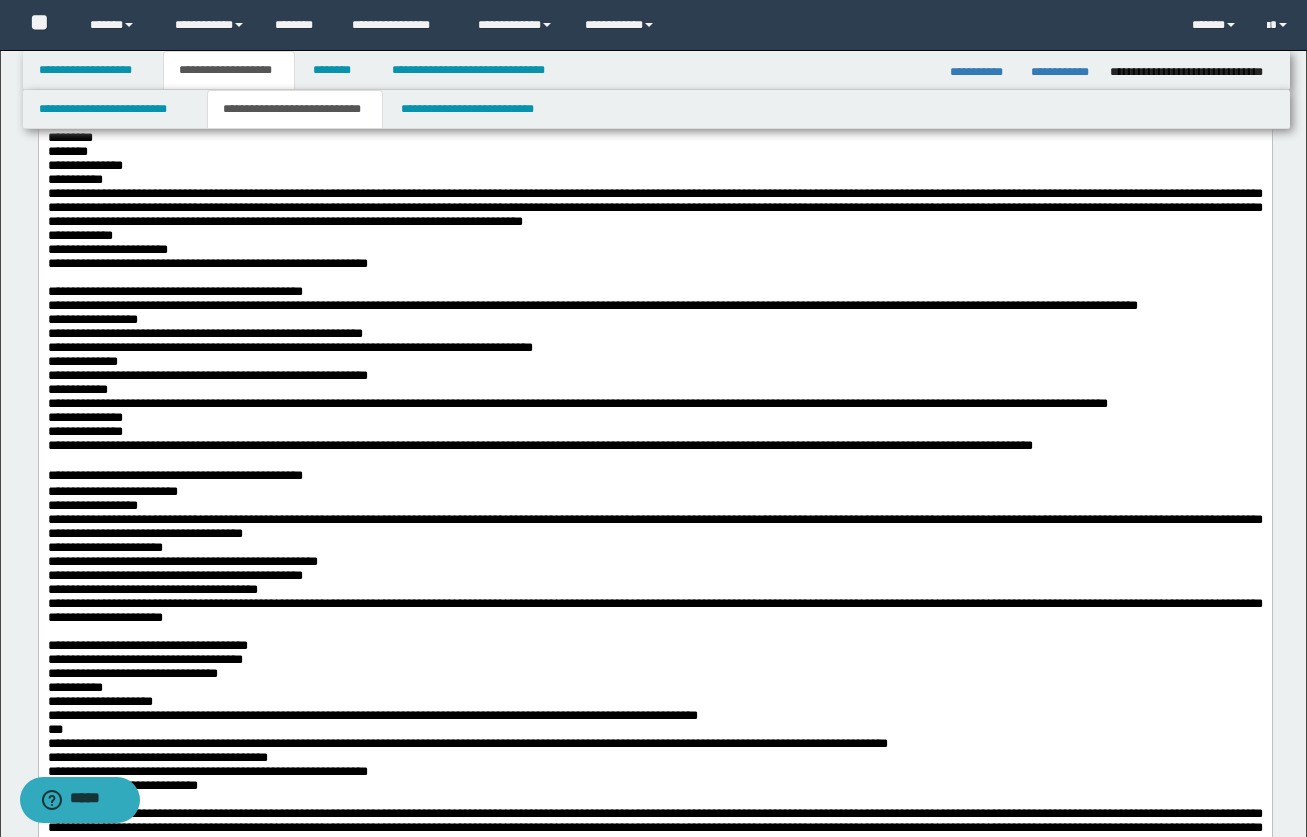 scroll, scrollTop: 700, scrollLeft: 0, axis: vertical 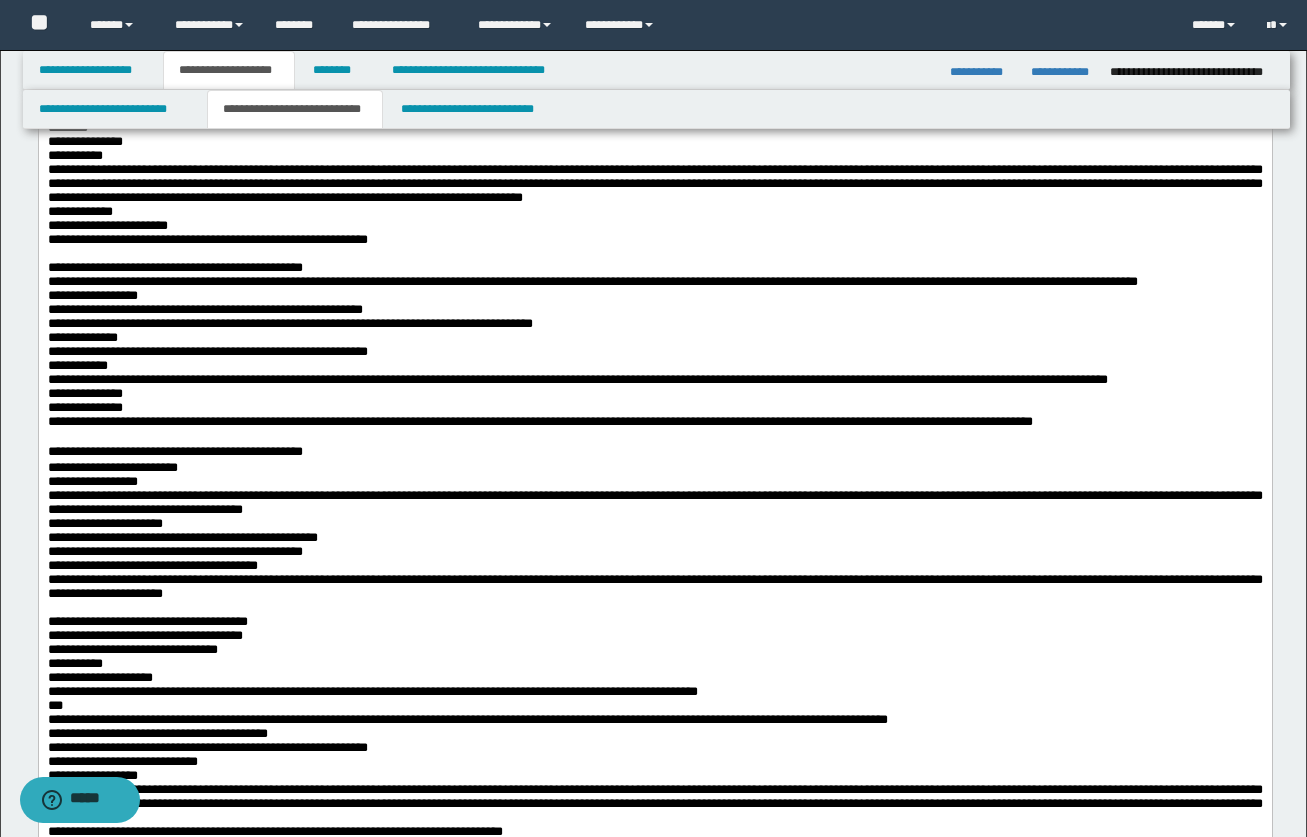 click on "**********" at bounding box center [654, 338] 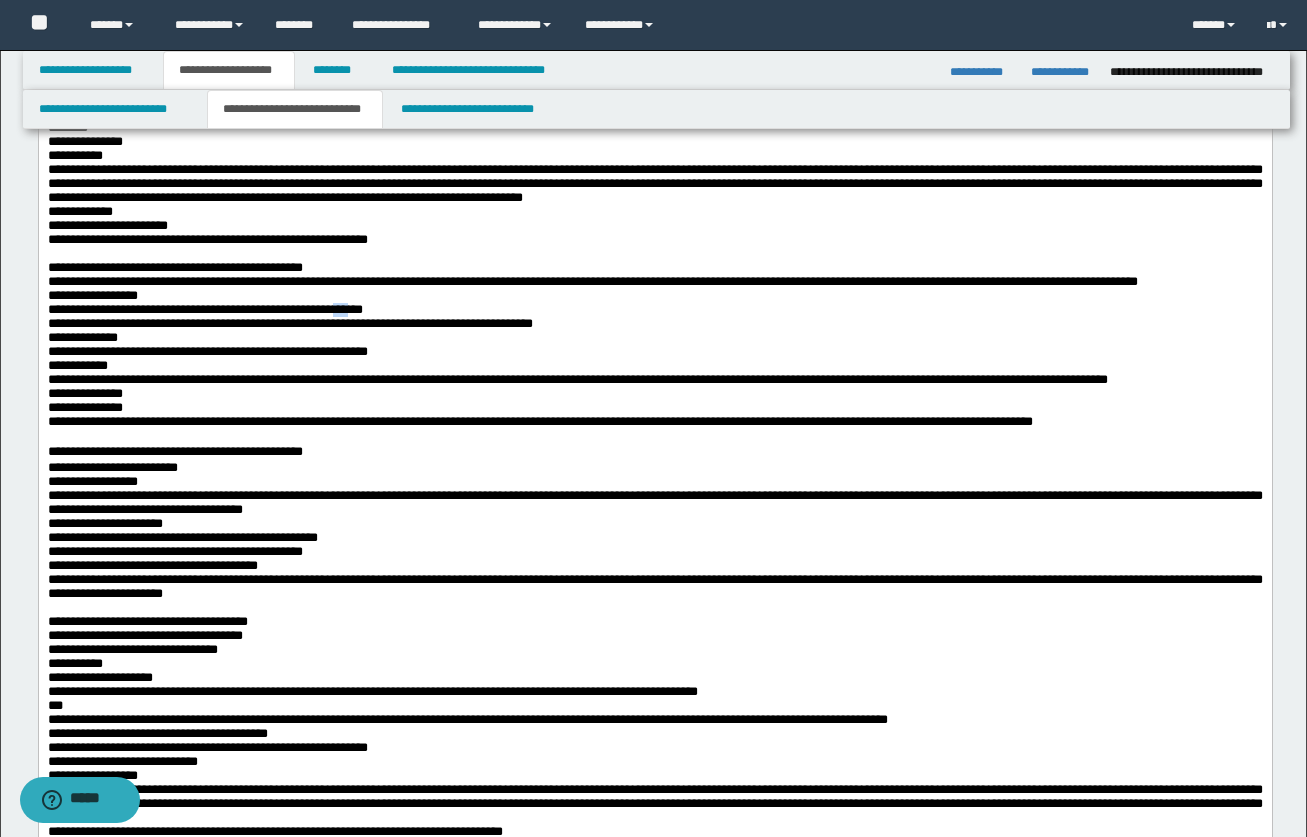 drag, startPoint x: 401, startPoint y: 438, endPoint x: 450, endPoint y: 442, distance: 49.162994 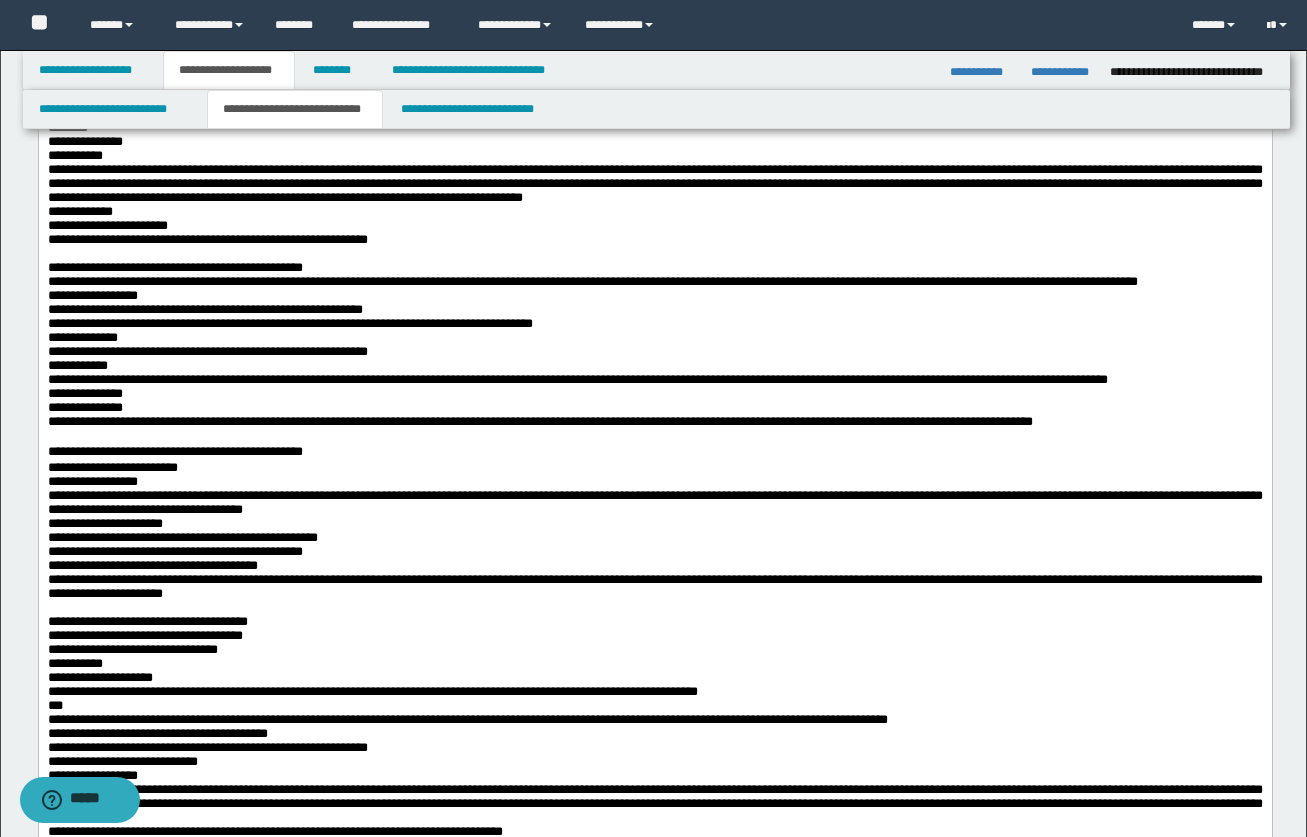 click on "**********" at bounding box center (654, 324) 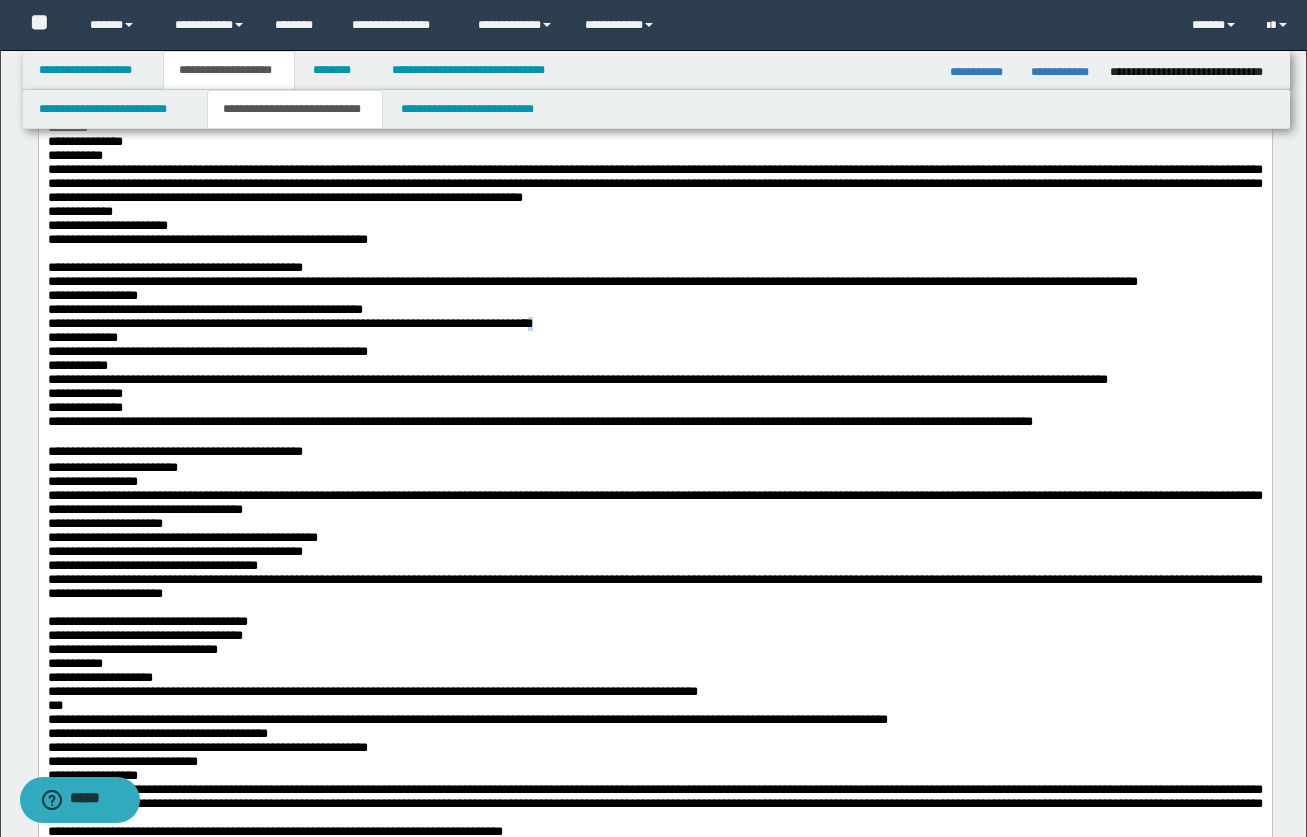 click on "**********" at bounding box center [654, 324] 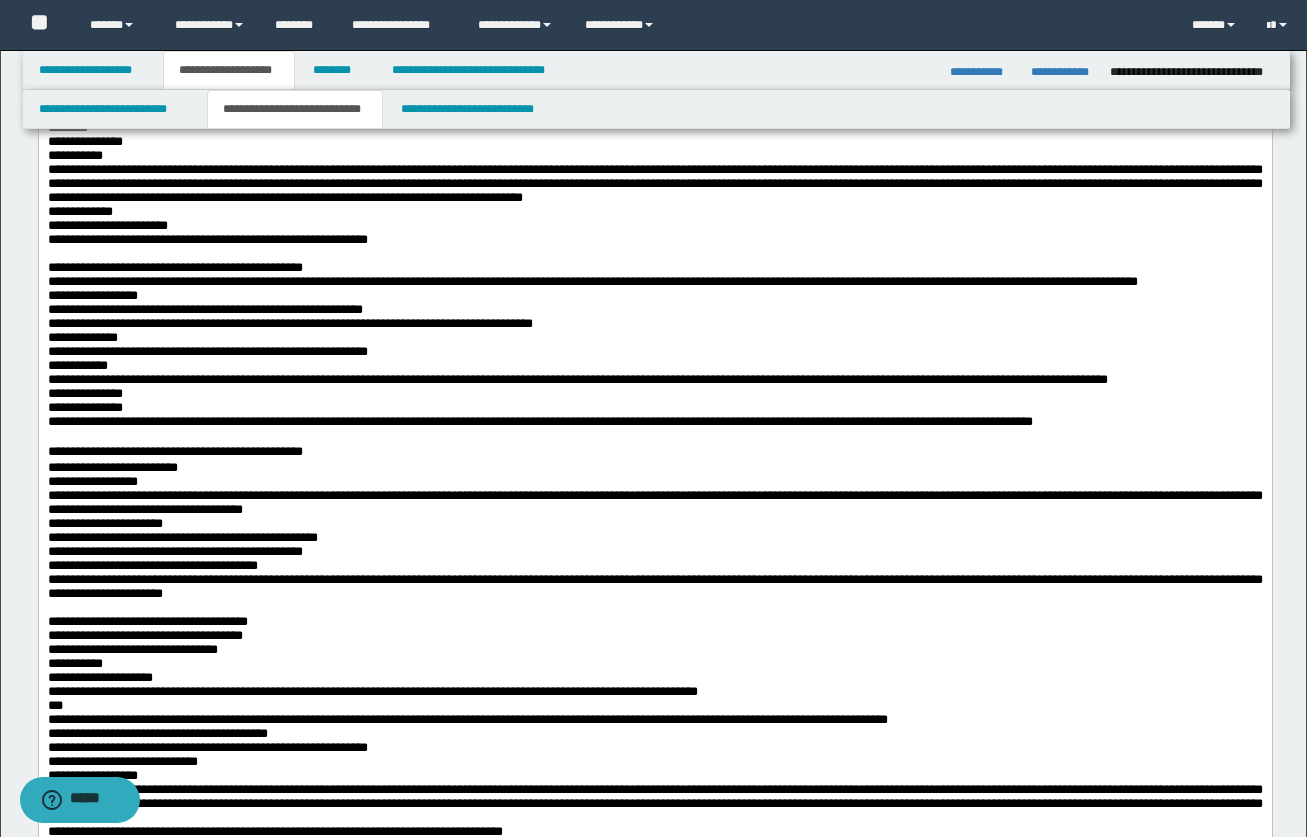 click on "**********" at bounding box center [654, 380] 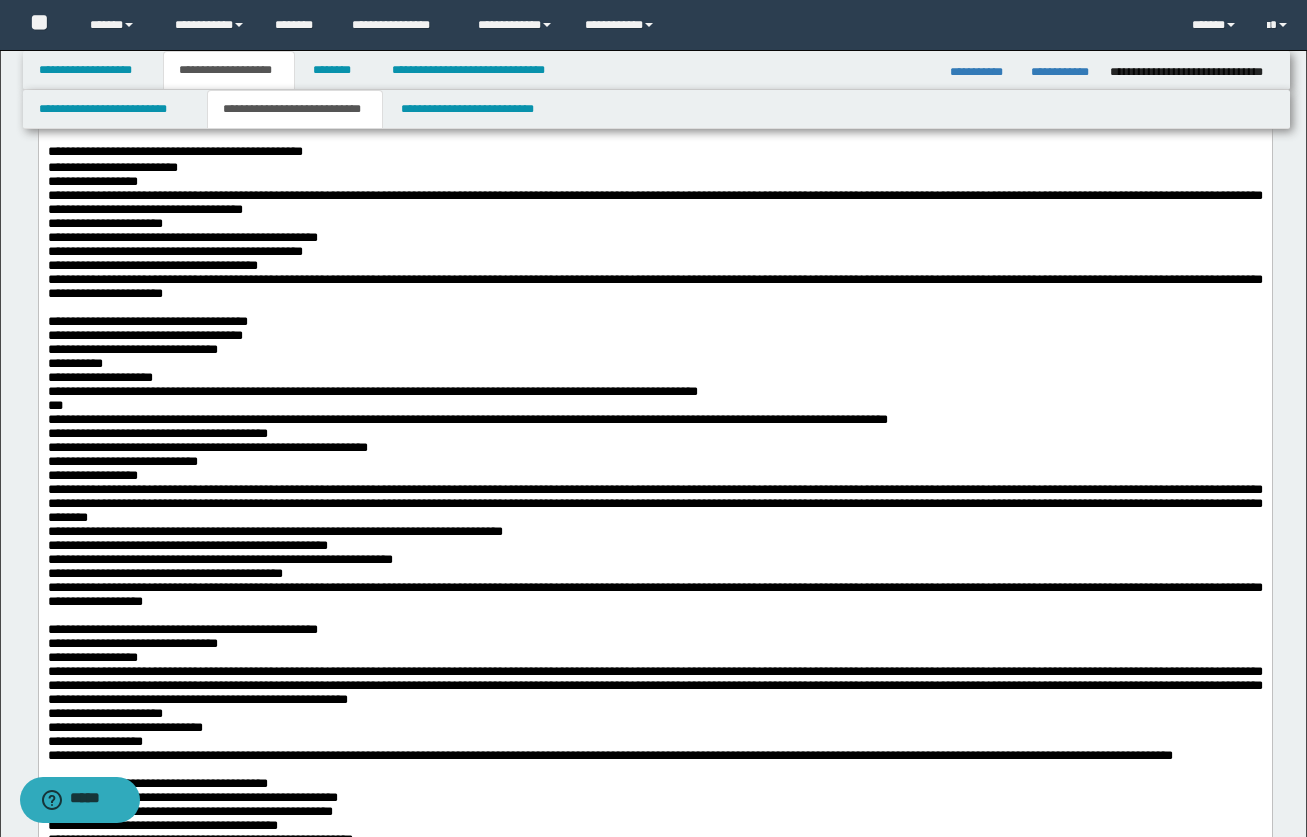 scroll, scrollTop: 1100, scrollLeft: 0, axis: vertical 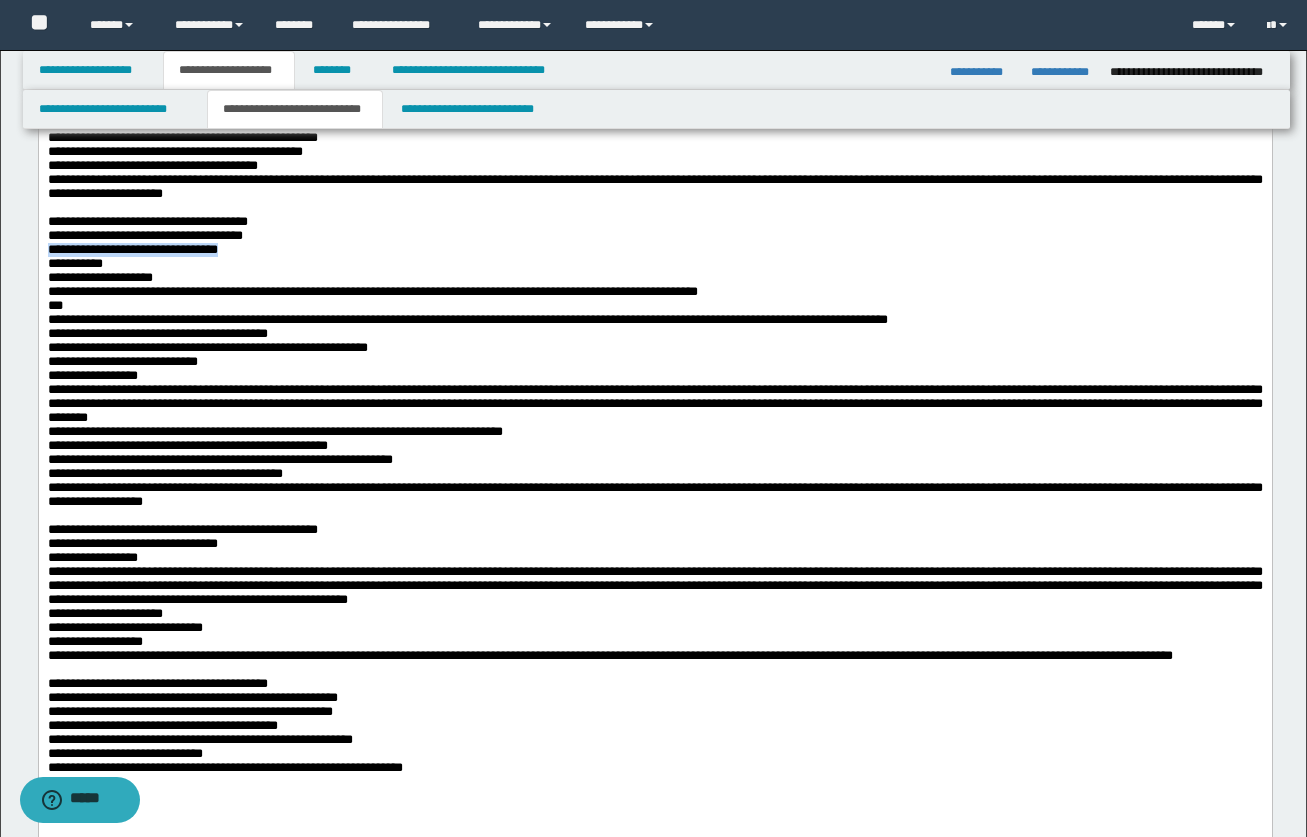 click on "**********" at bounding box center [654, 83] 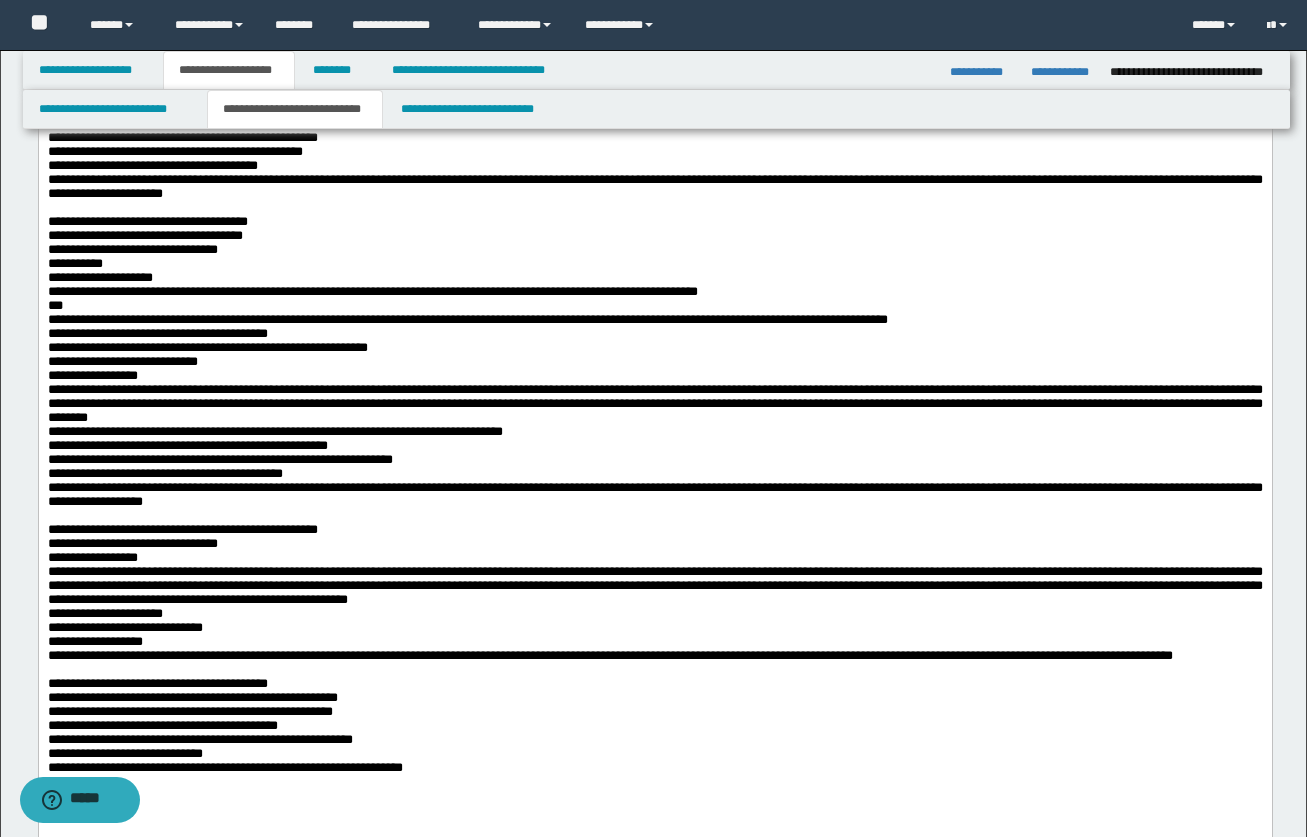click on "**********" at bounding box center (654, 166) 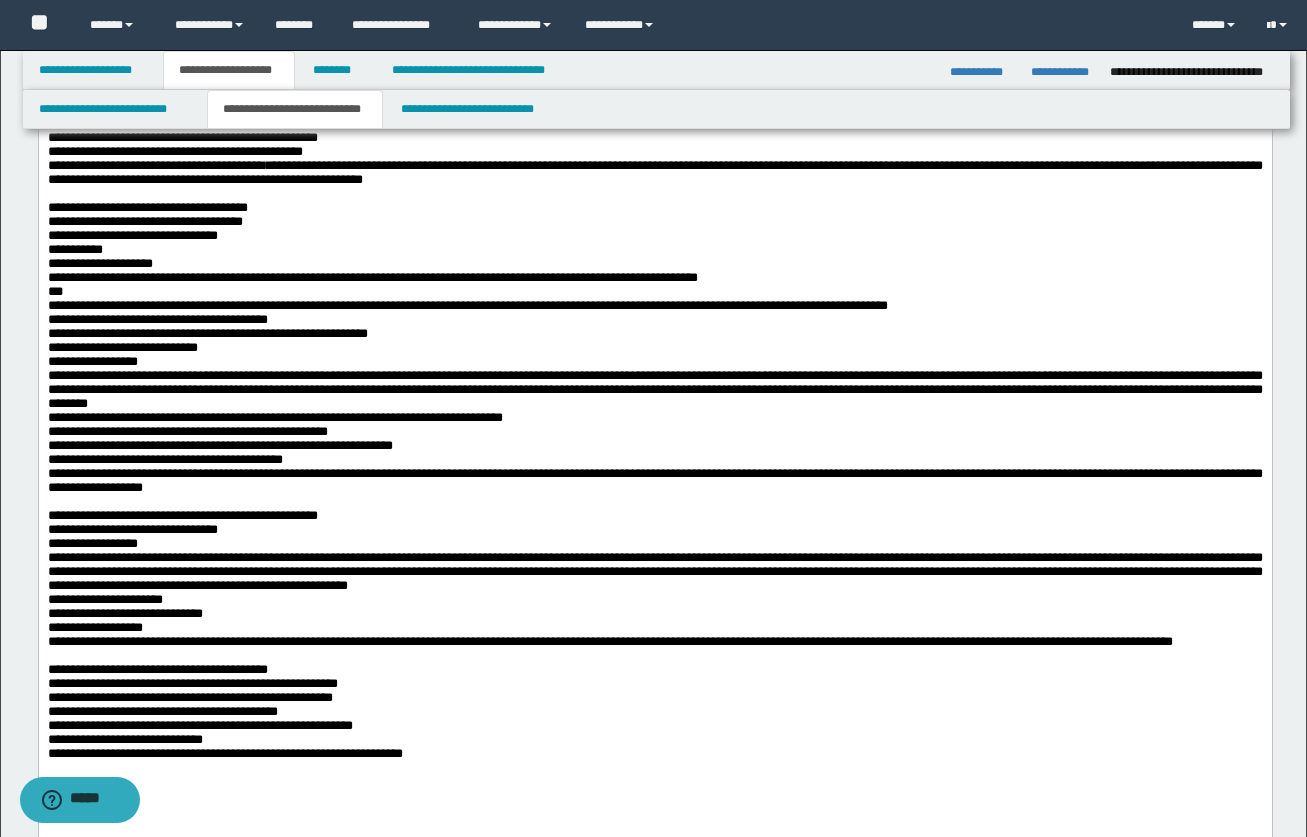 click on "**********" at bounding box center [654, 173] 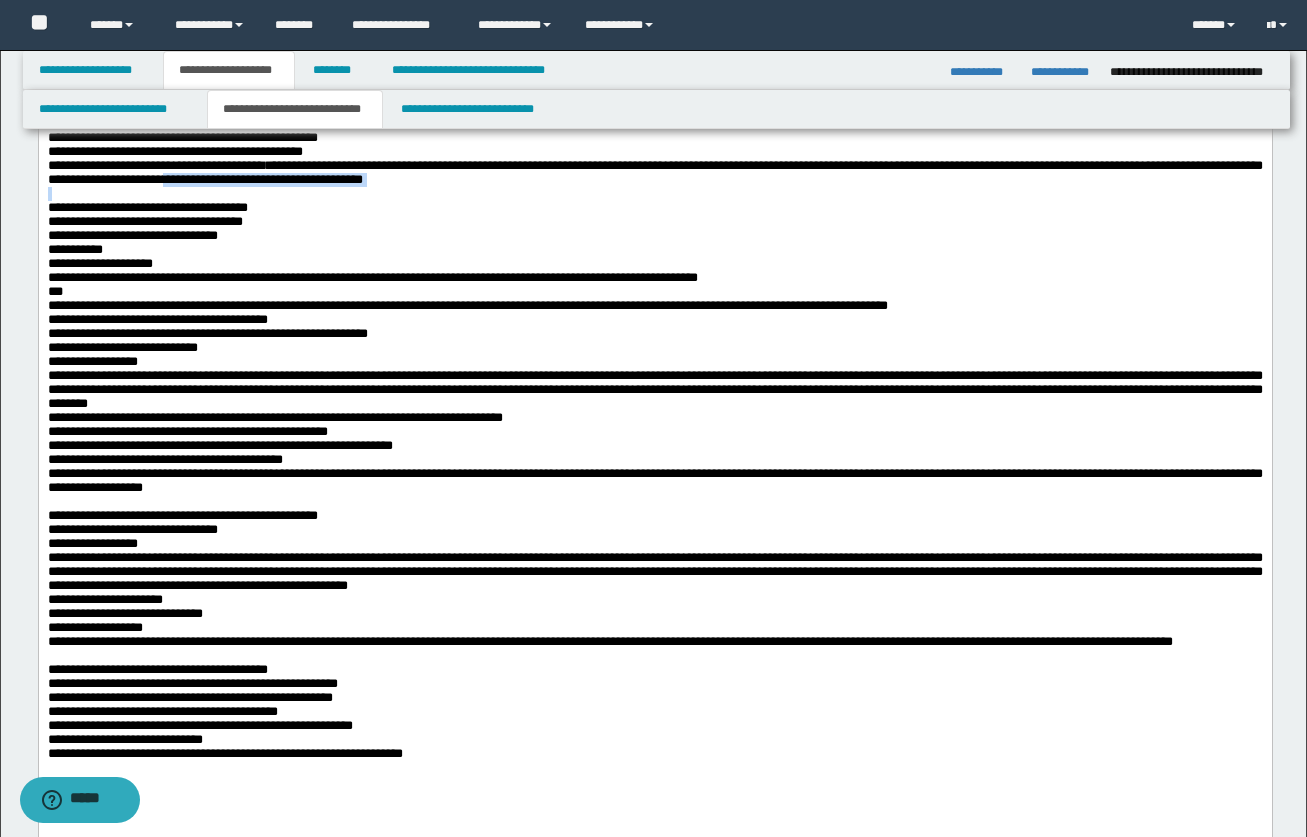 drag, startPoint x: 917, startPoint y: 359, endPoint x: 945, endPoint y: 397, distance: 47.201694 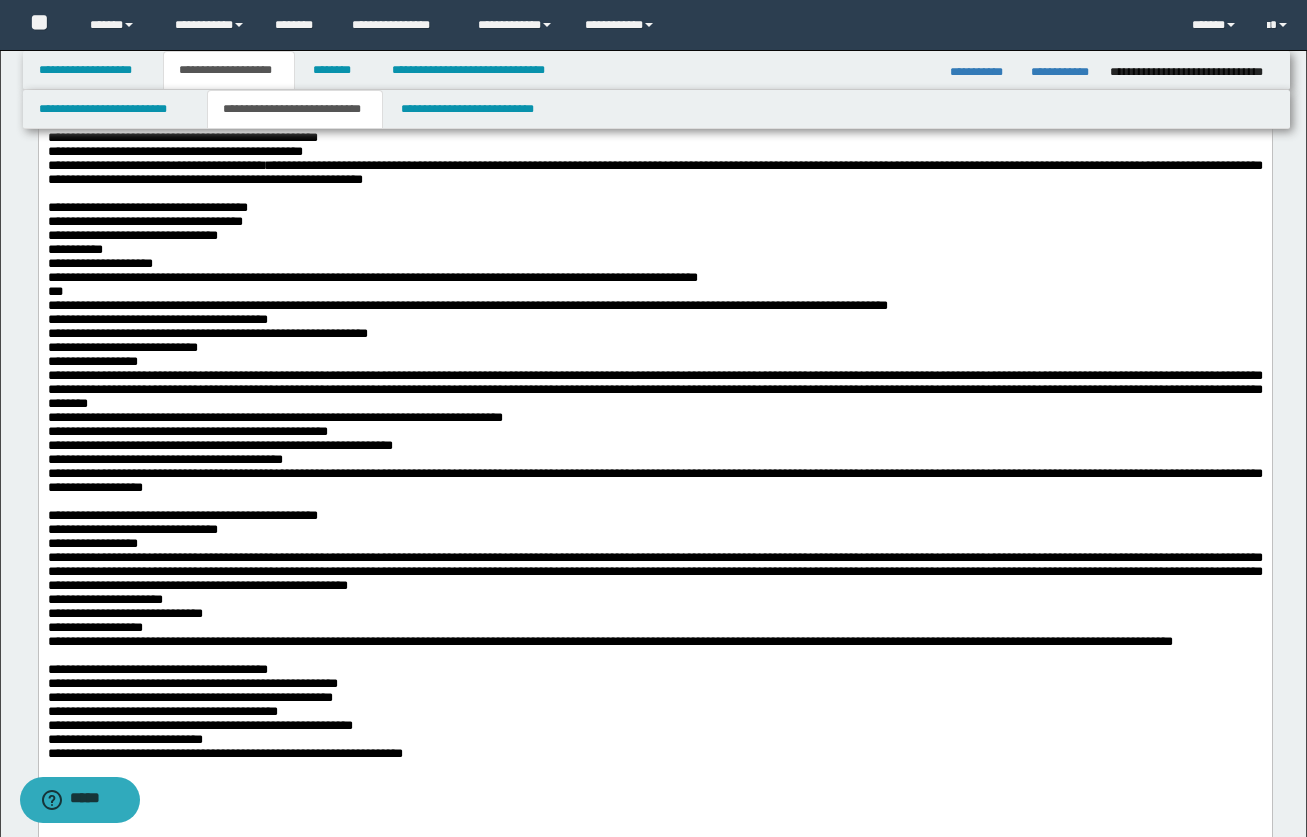 click on "**********" at bounding box center [654, 250] 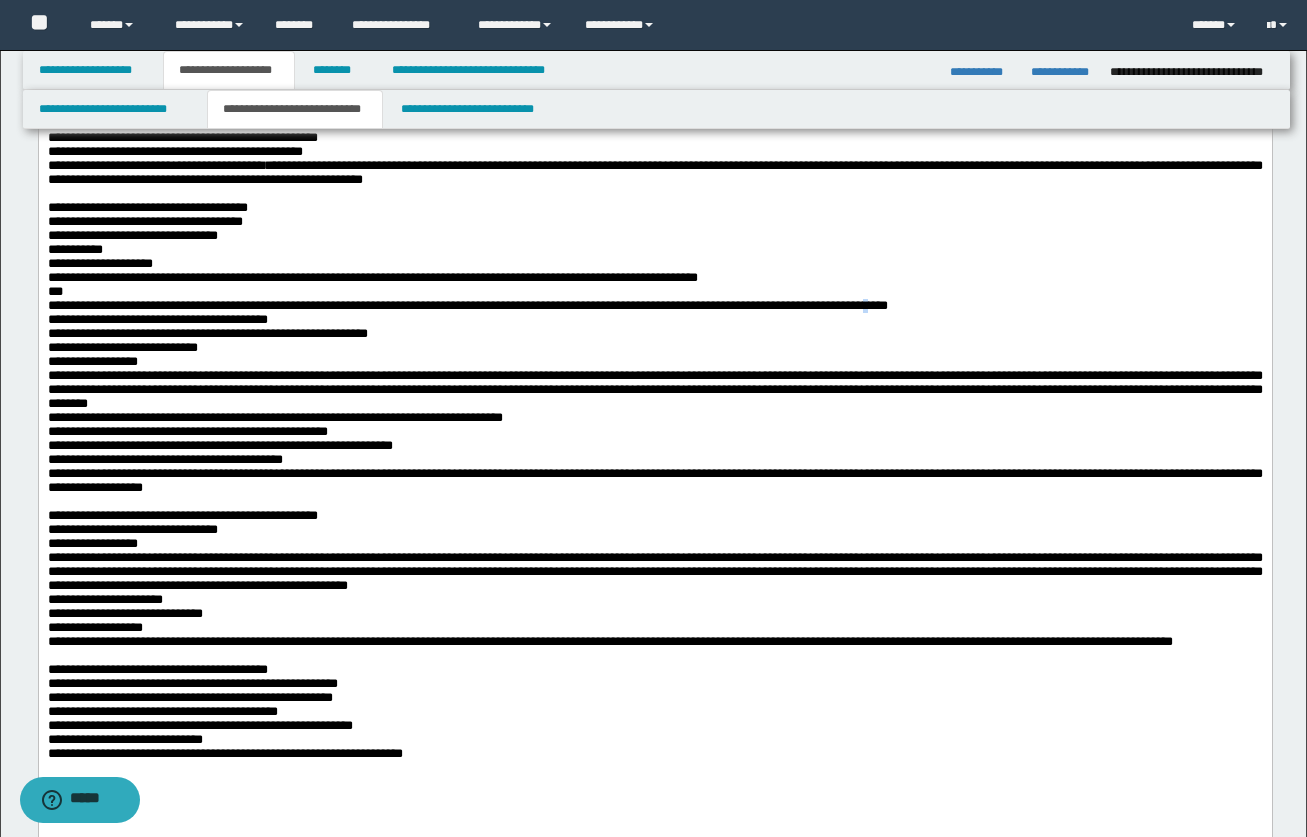 drag, startPoint x: 976, startPoint y: 495, endPoint x: 1011, endPoint y: 494, distance: 35.014282 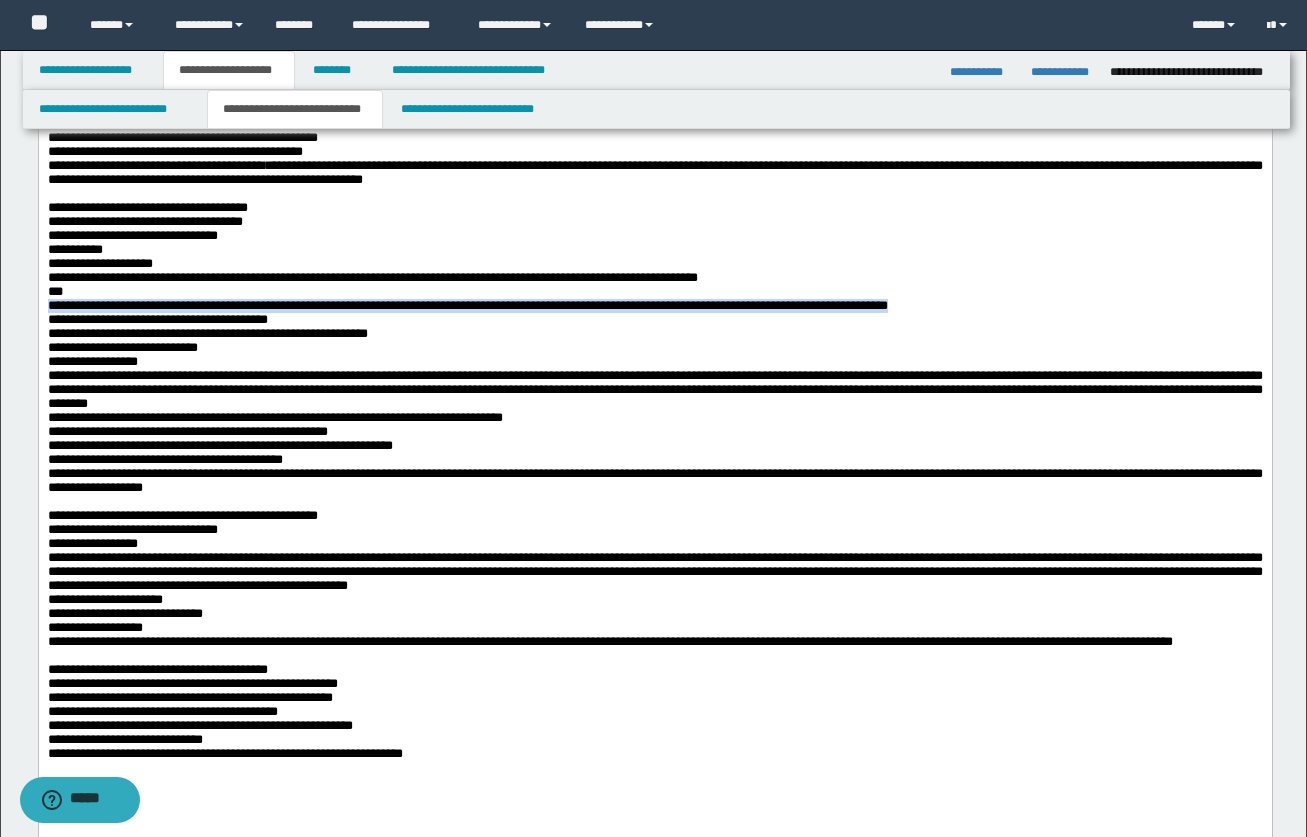 drag, startPoint x: 1043, startPoint y: 492, endPoint x: 1008, endPoint y: 502, distance: 36.40055 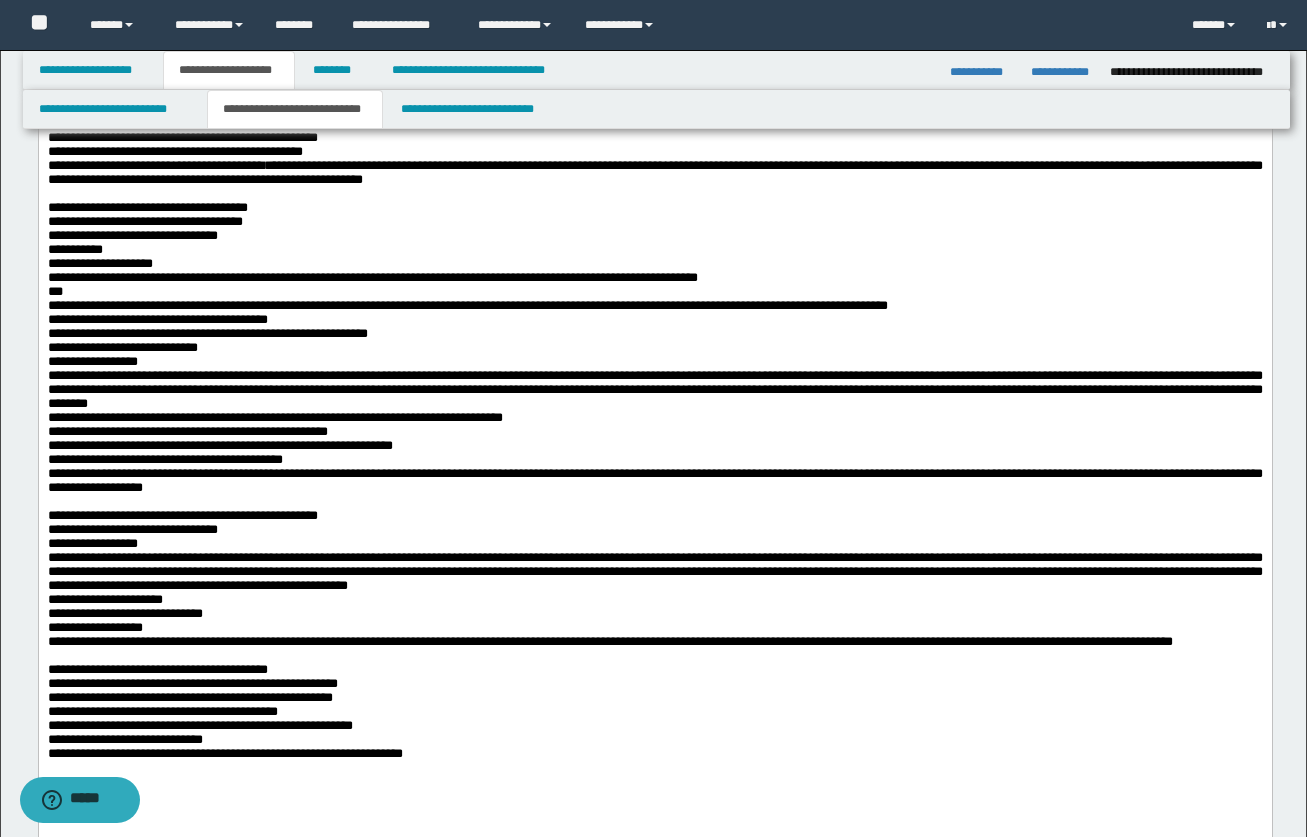 click on "**********" at bounding box center [654, 348] 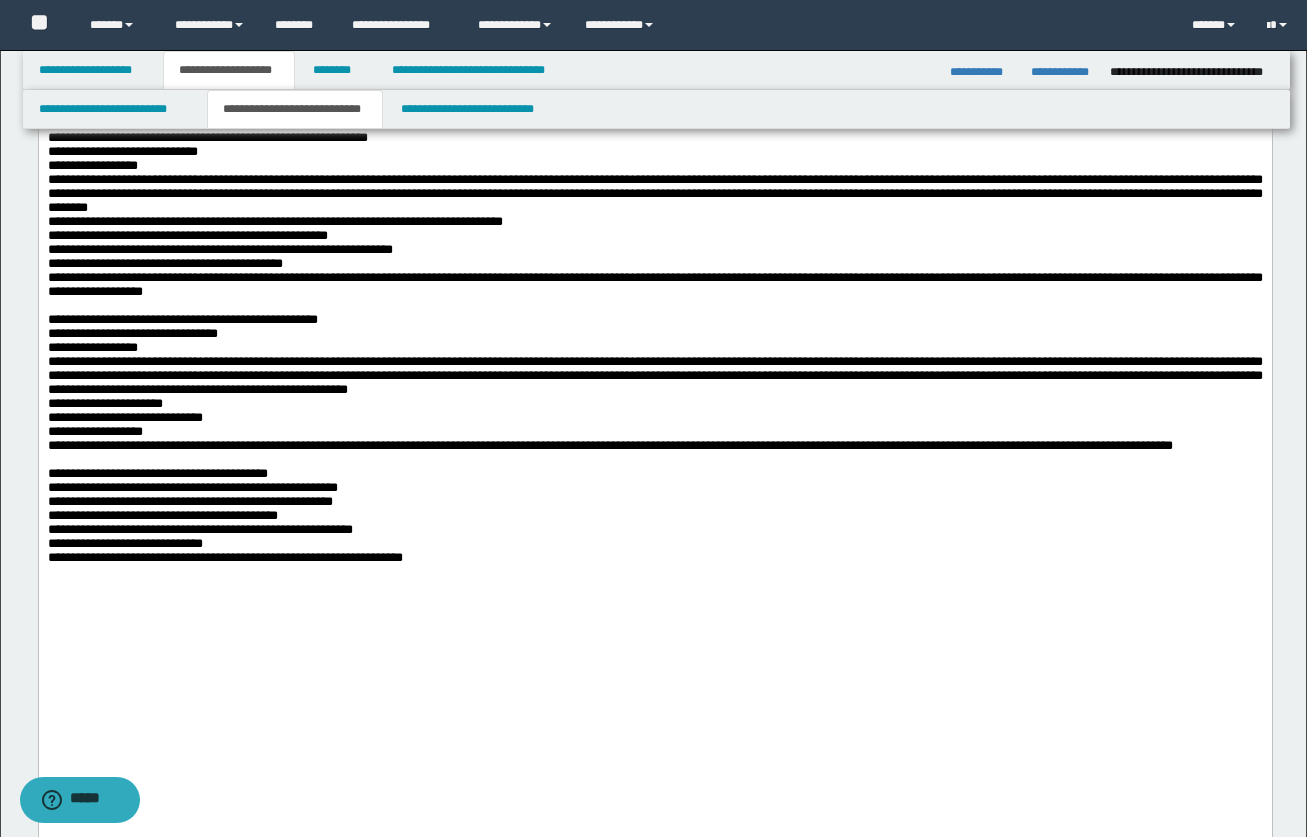 scroll, scrollTop: 1300, scrollLeft: 0, axis: vertical 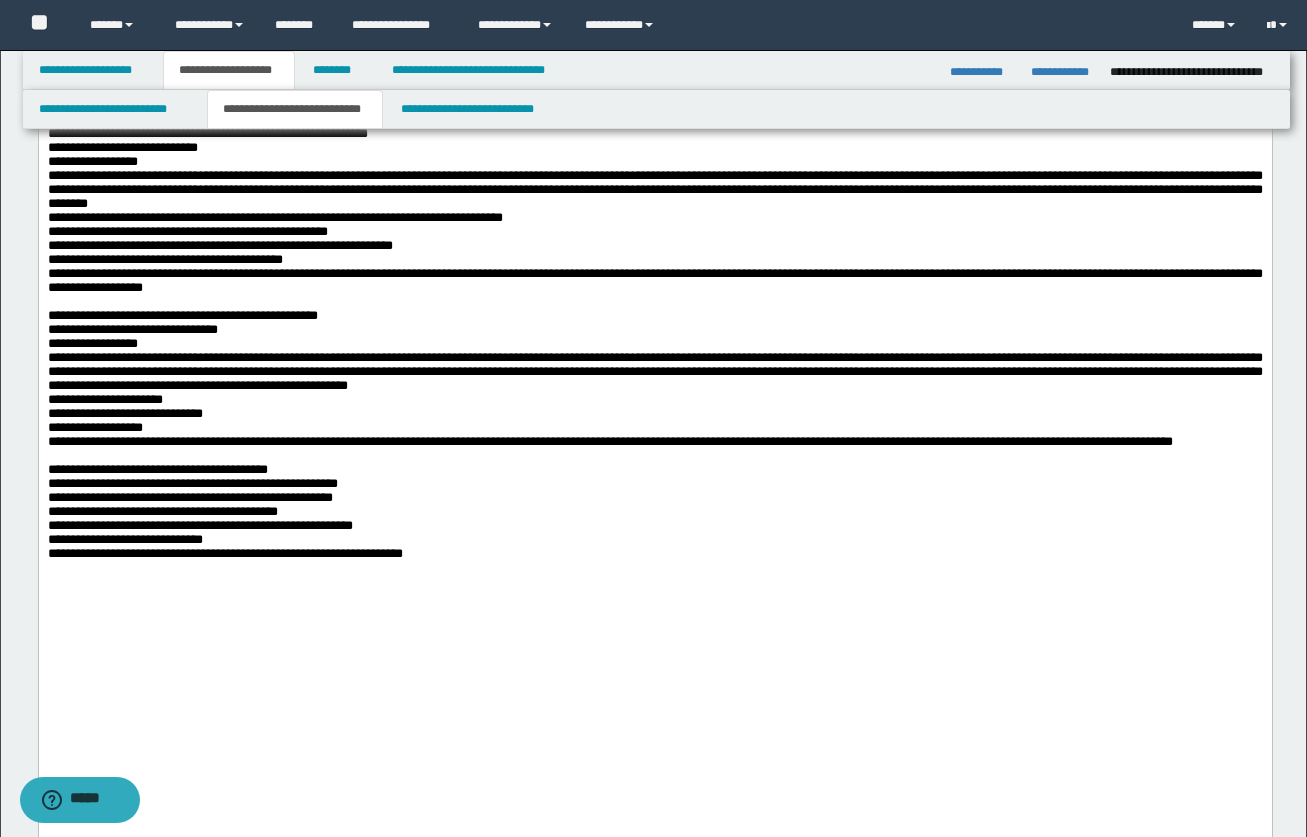 drag, startPoint x: 593, startPoint y: 531, endPoint x: 596, endPoint y: 464, distance: 67.06713 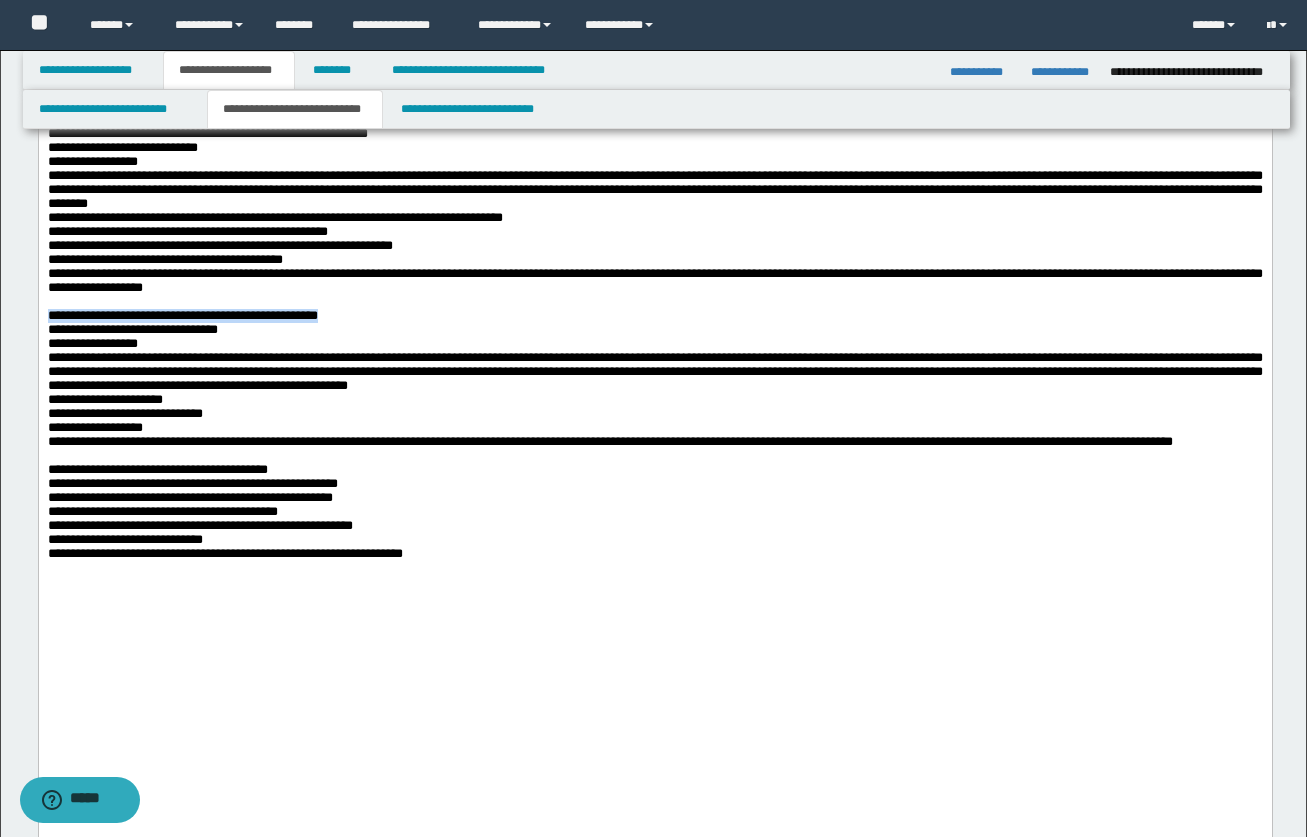click on "**********" at bounding box center (654, 218) 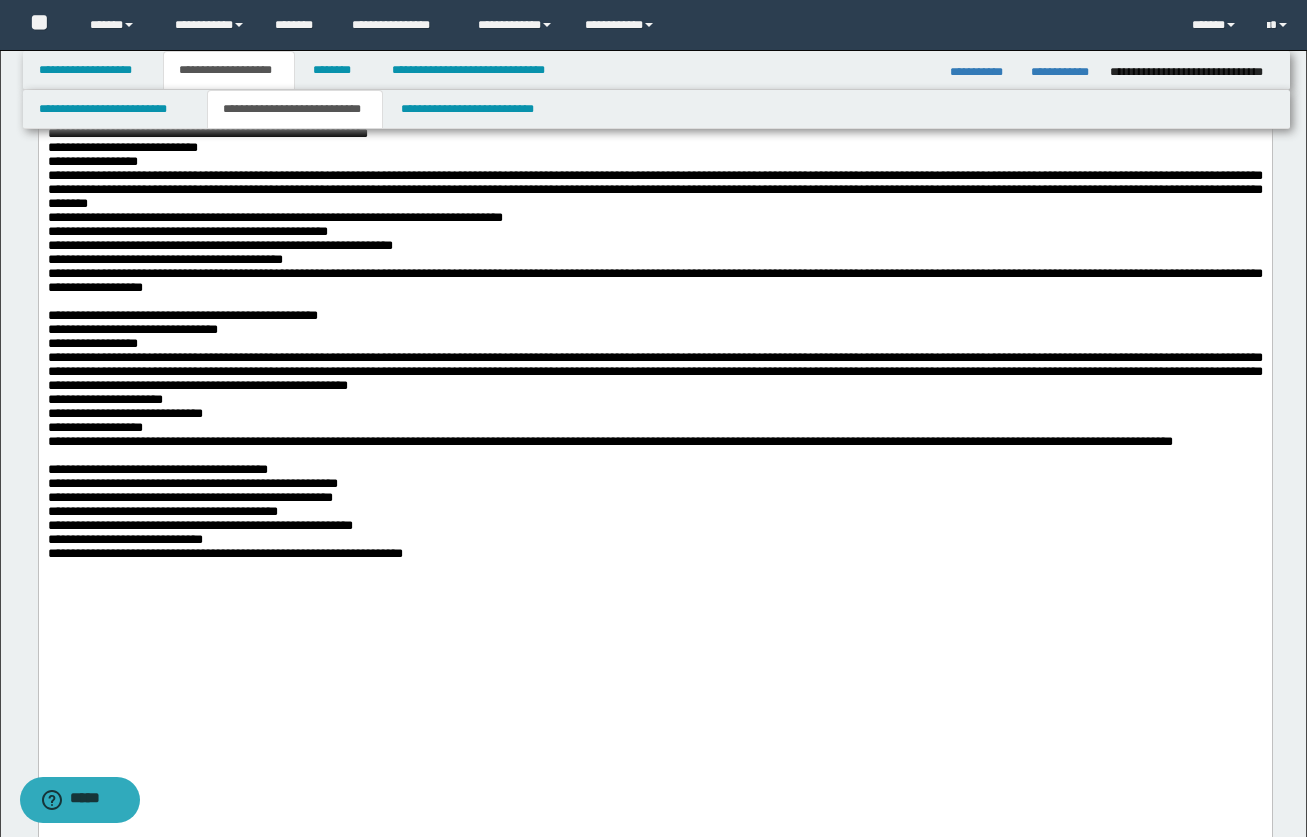 click on "**********" at bounding box center (654, 232) 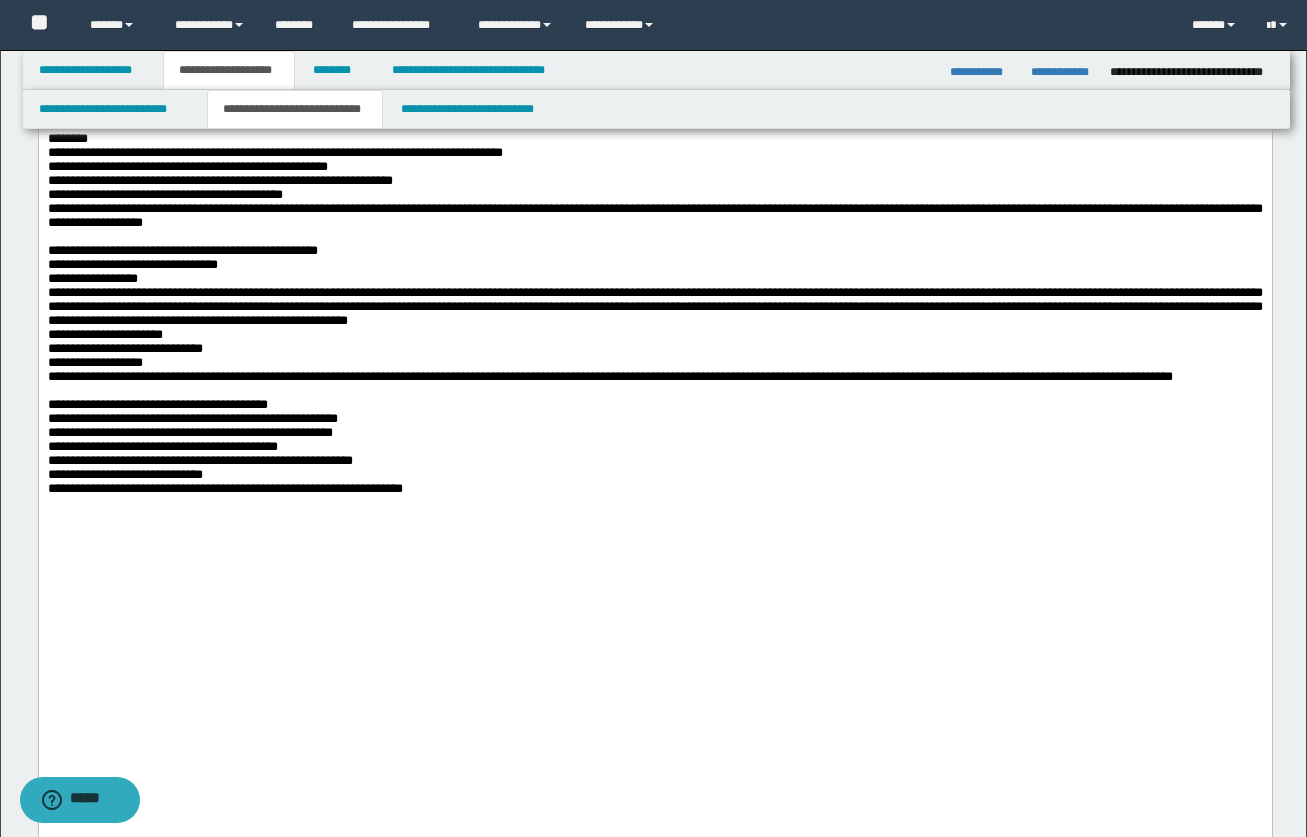 scroll, scrollTop: 1400, scrollLeft: 0, axis: vertical 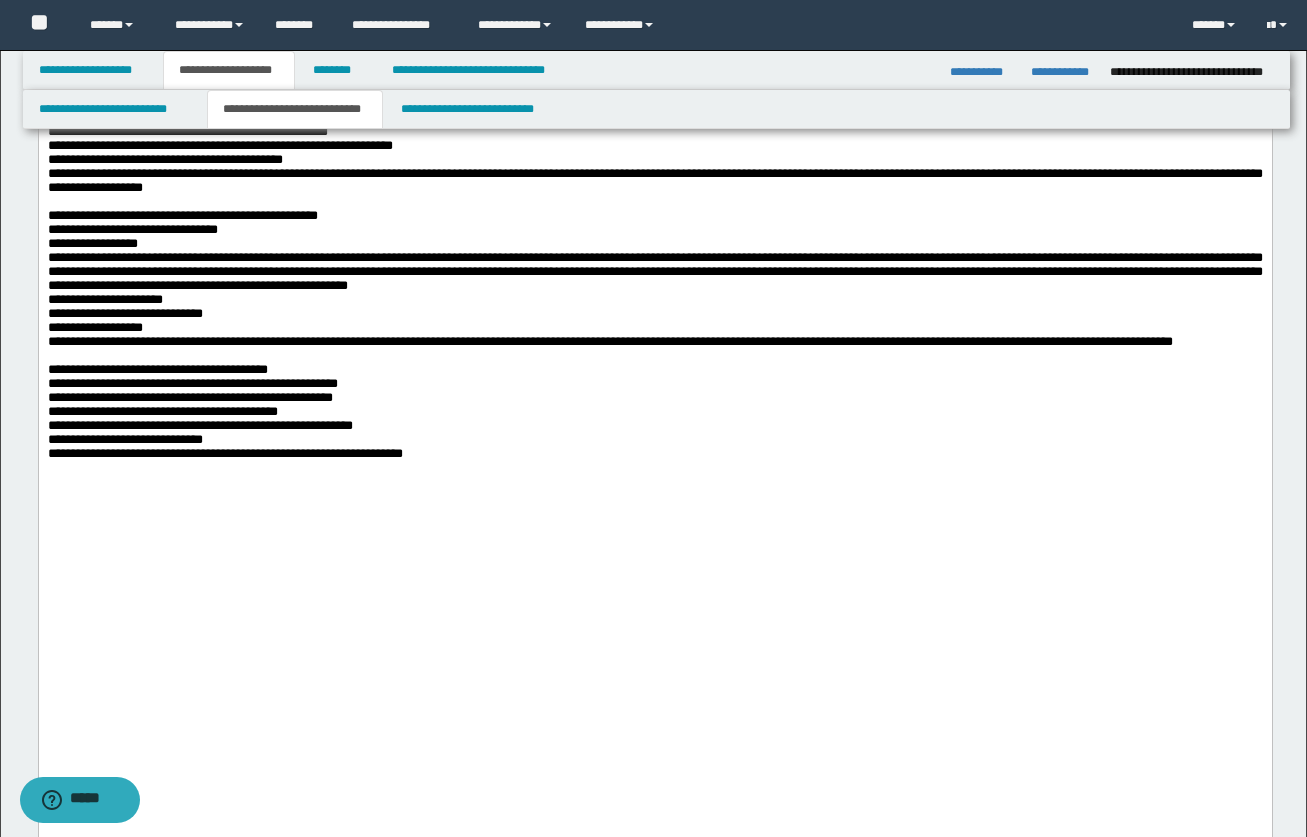 click on "**********" at bounding box center [654, -224] 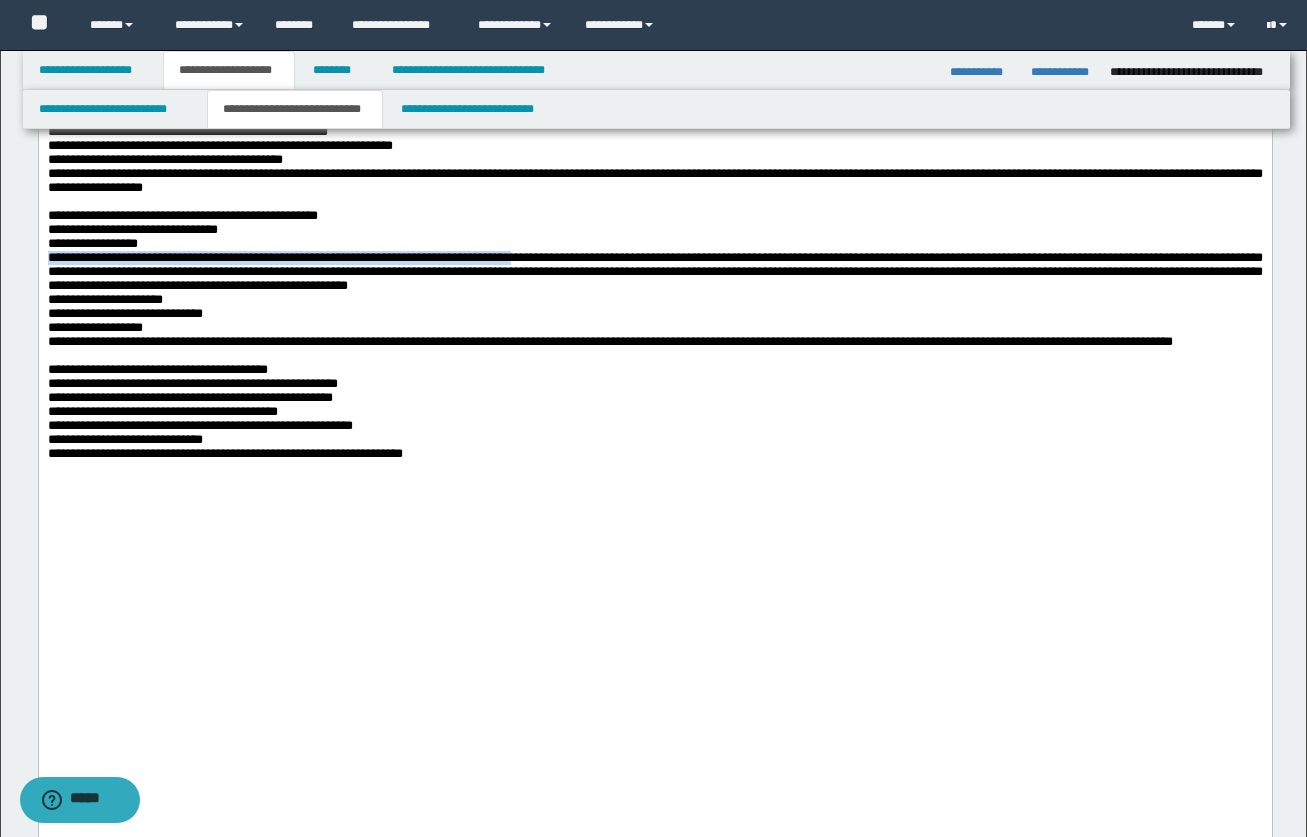 click on "**********" at bounding box center [654, 271] 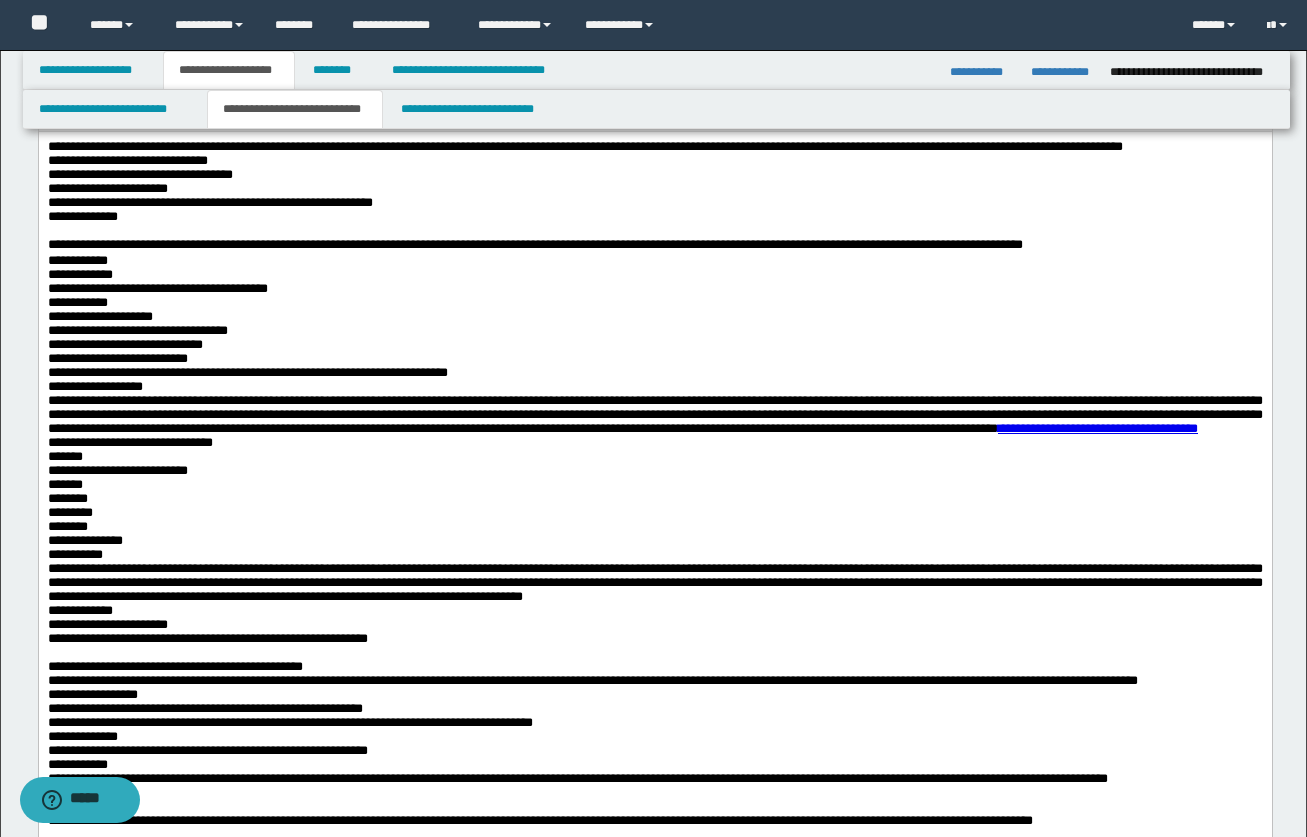 scroll, scrollTop: 300, scrollLeft: 0, axis: vertical 